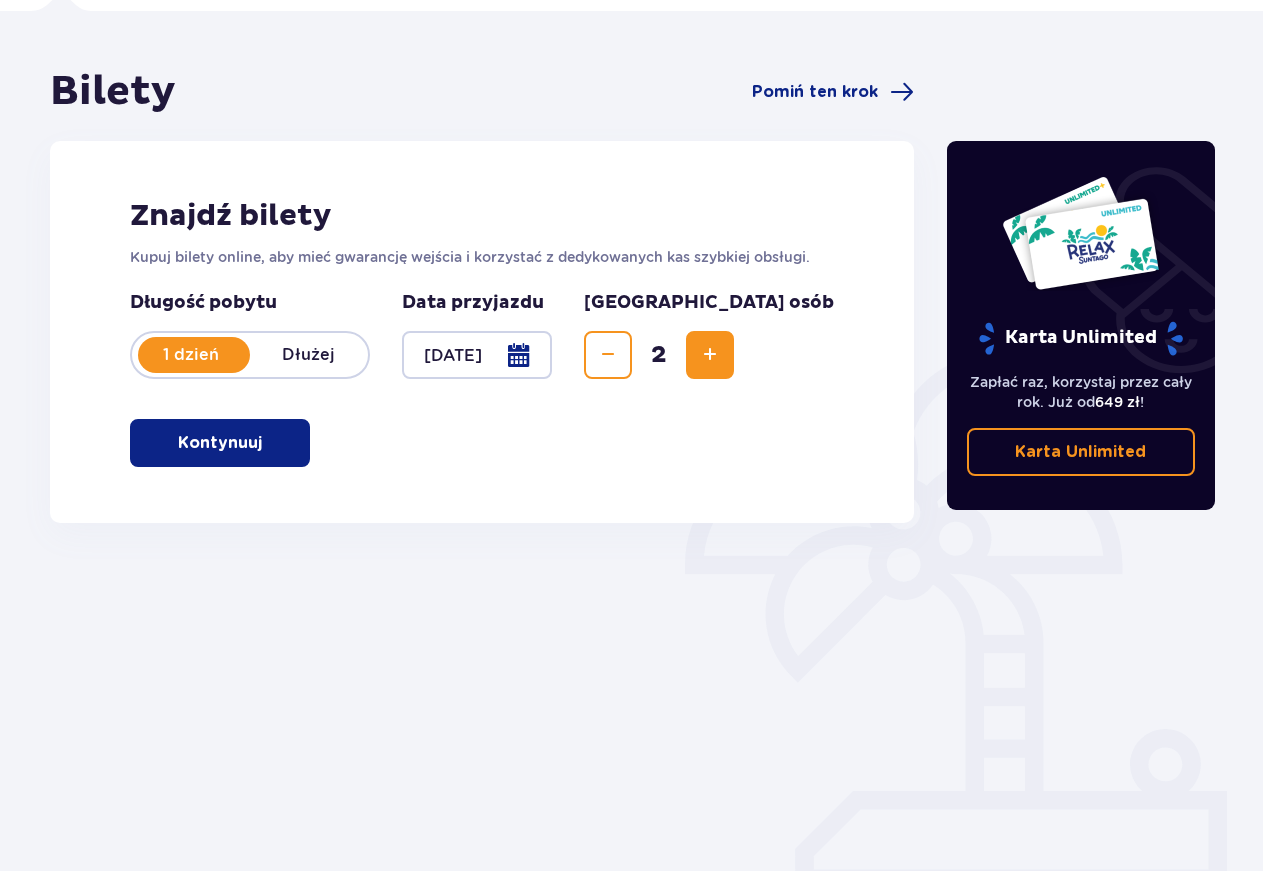 scroll, scrollTop: 148, scrollLeft: 0, axis: vertical 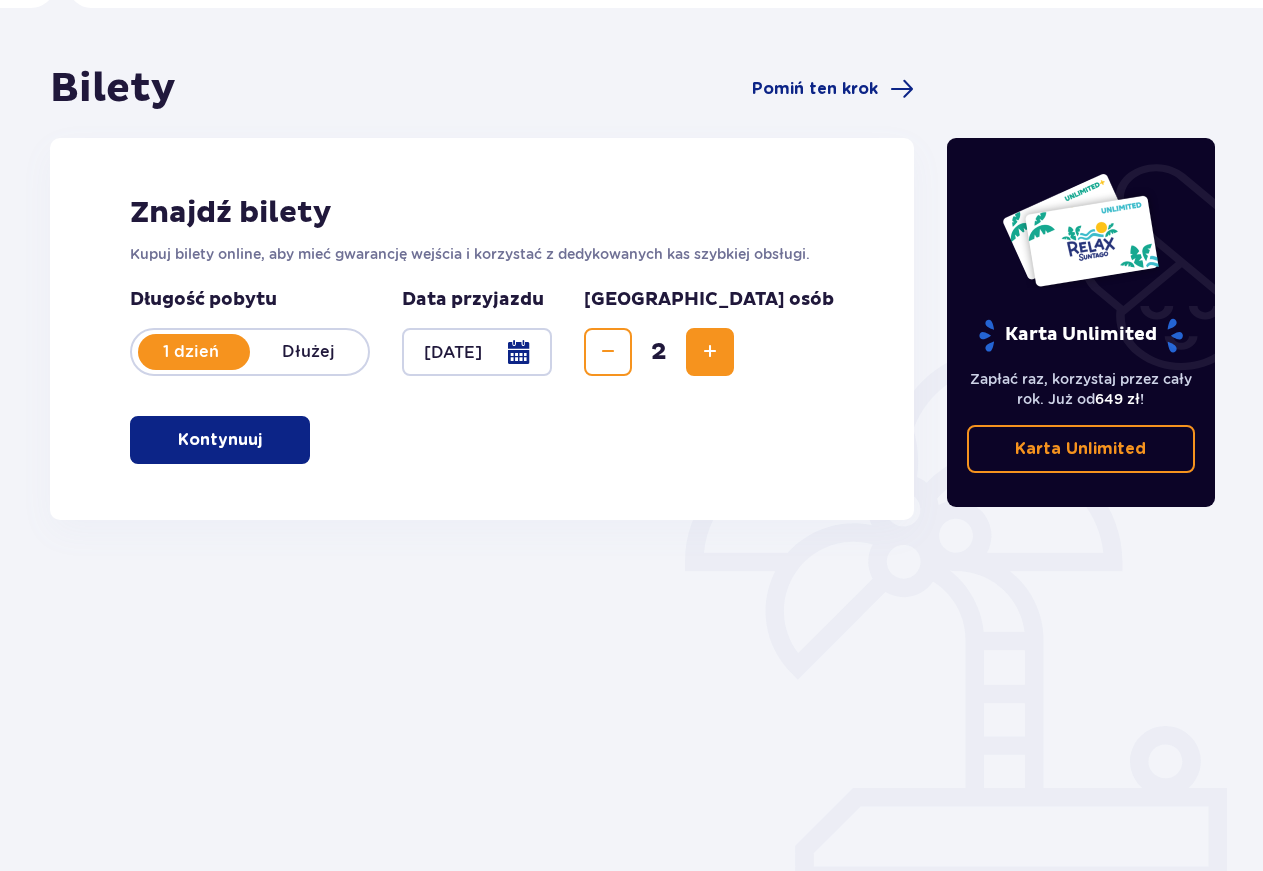 click on "Kontynuuj" at bounding box center (220, 440) 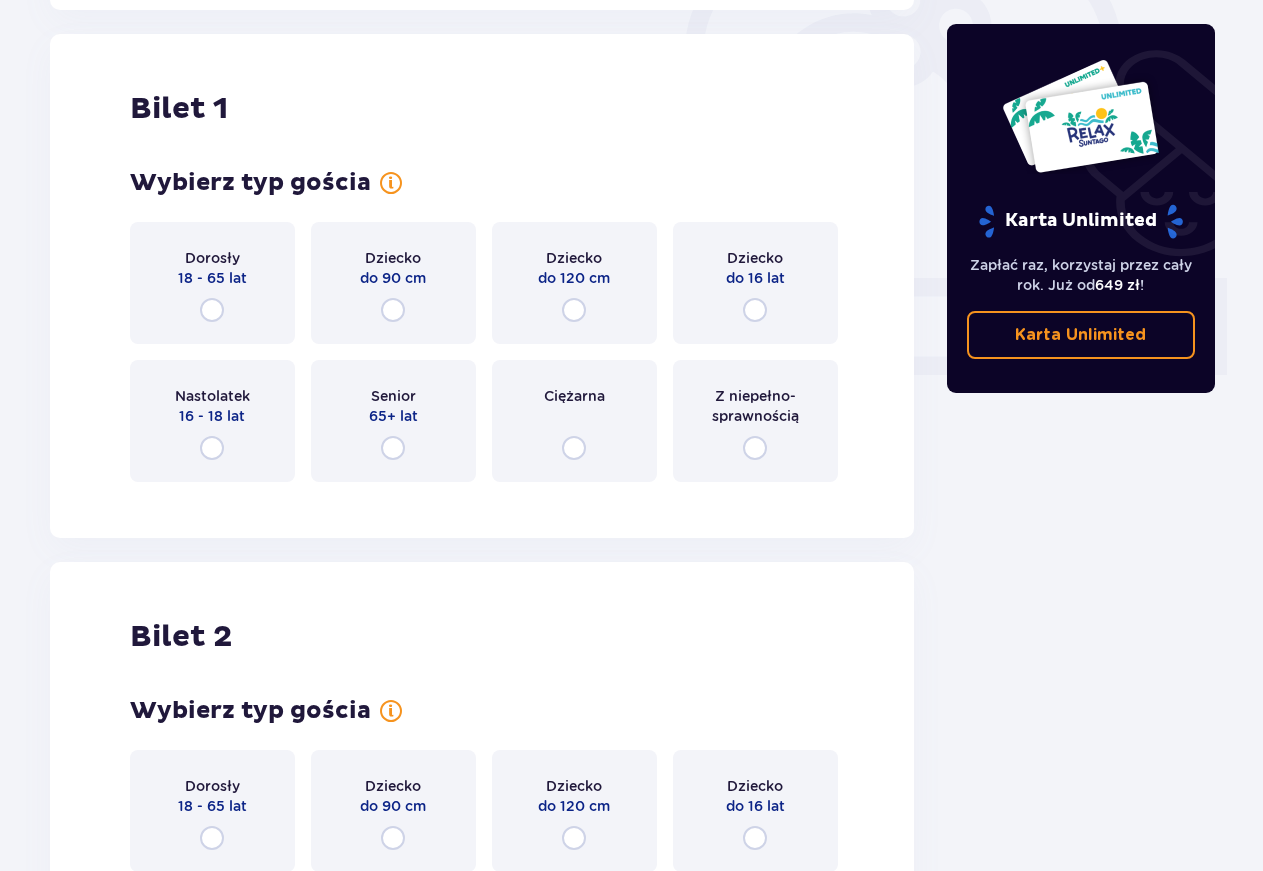 scroll, scrollTop: 668, scrollLeft: 0, axis: vertical 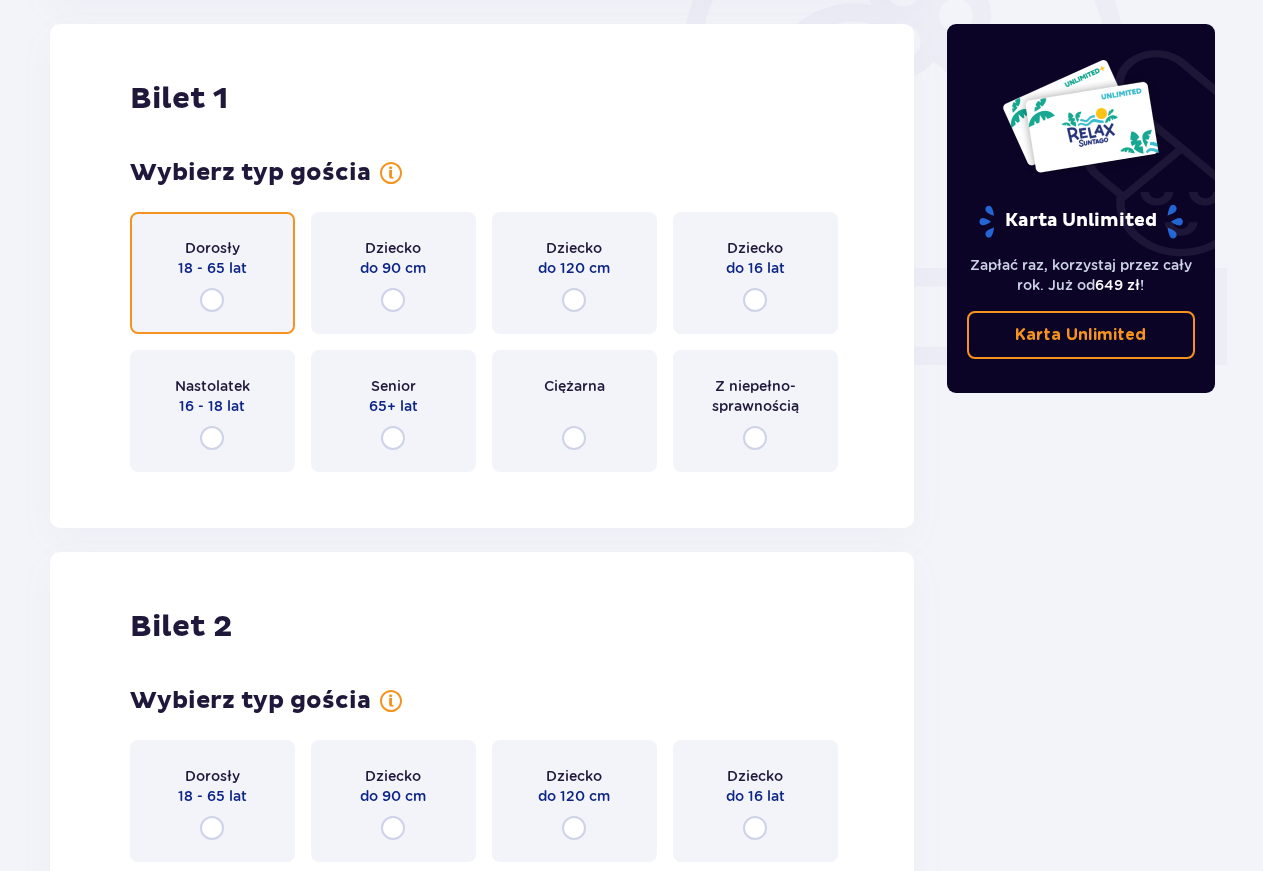 click at bounding box center (212, 300) 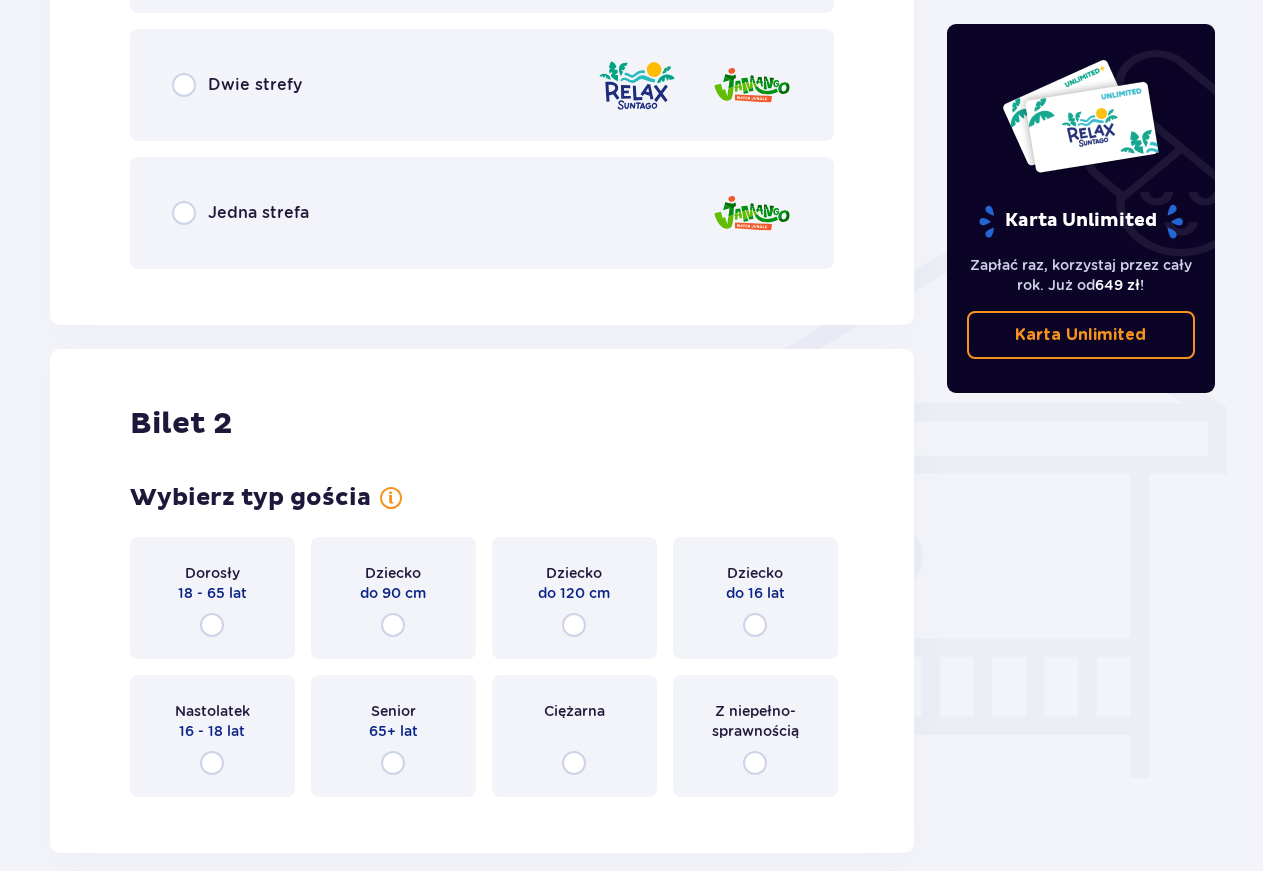 scroll, scrollTop: 1258, scrollLeft: 0, axis: vertical 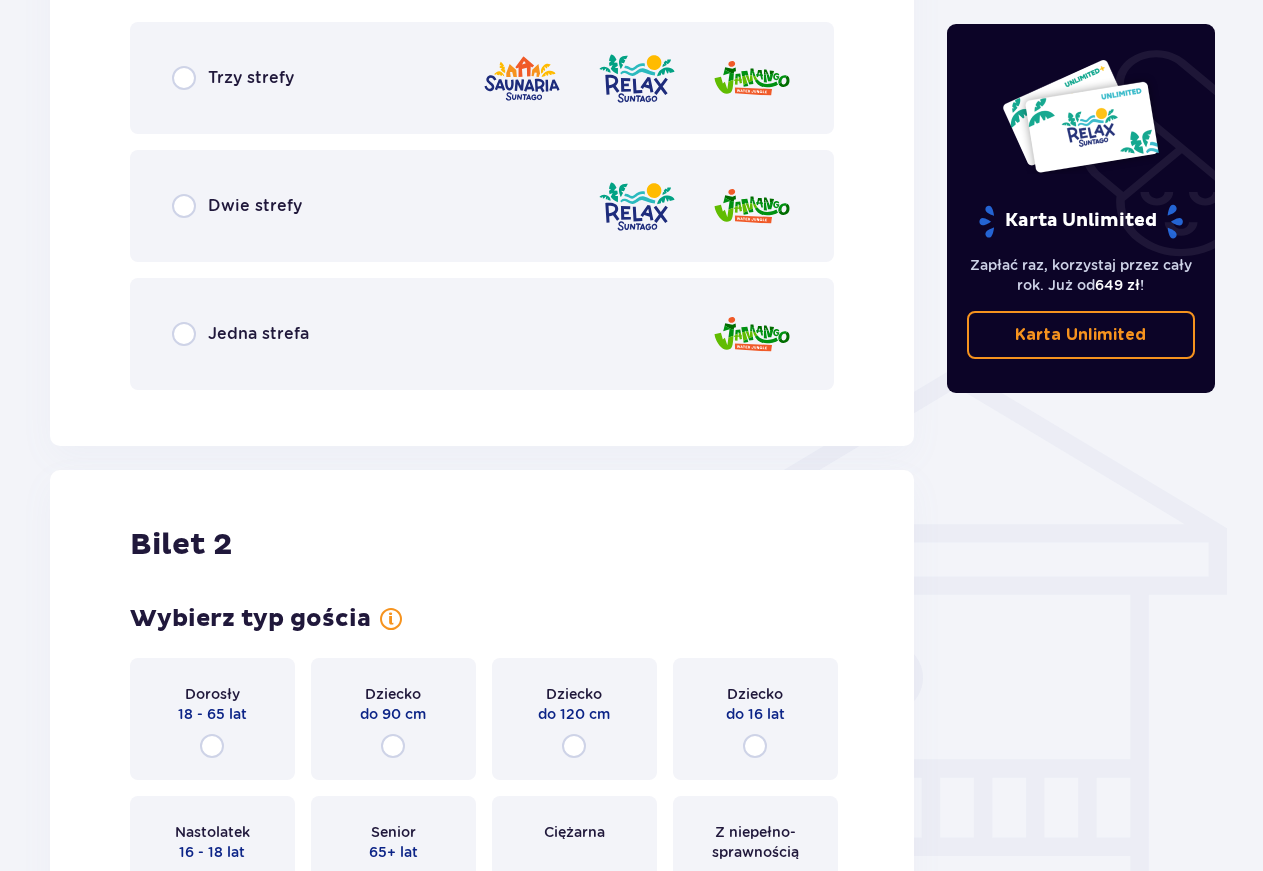 click on "Jedna strefa" at bounding box center (258, 334) 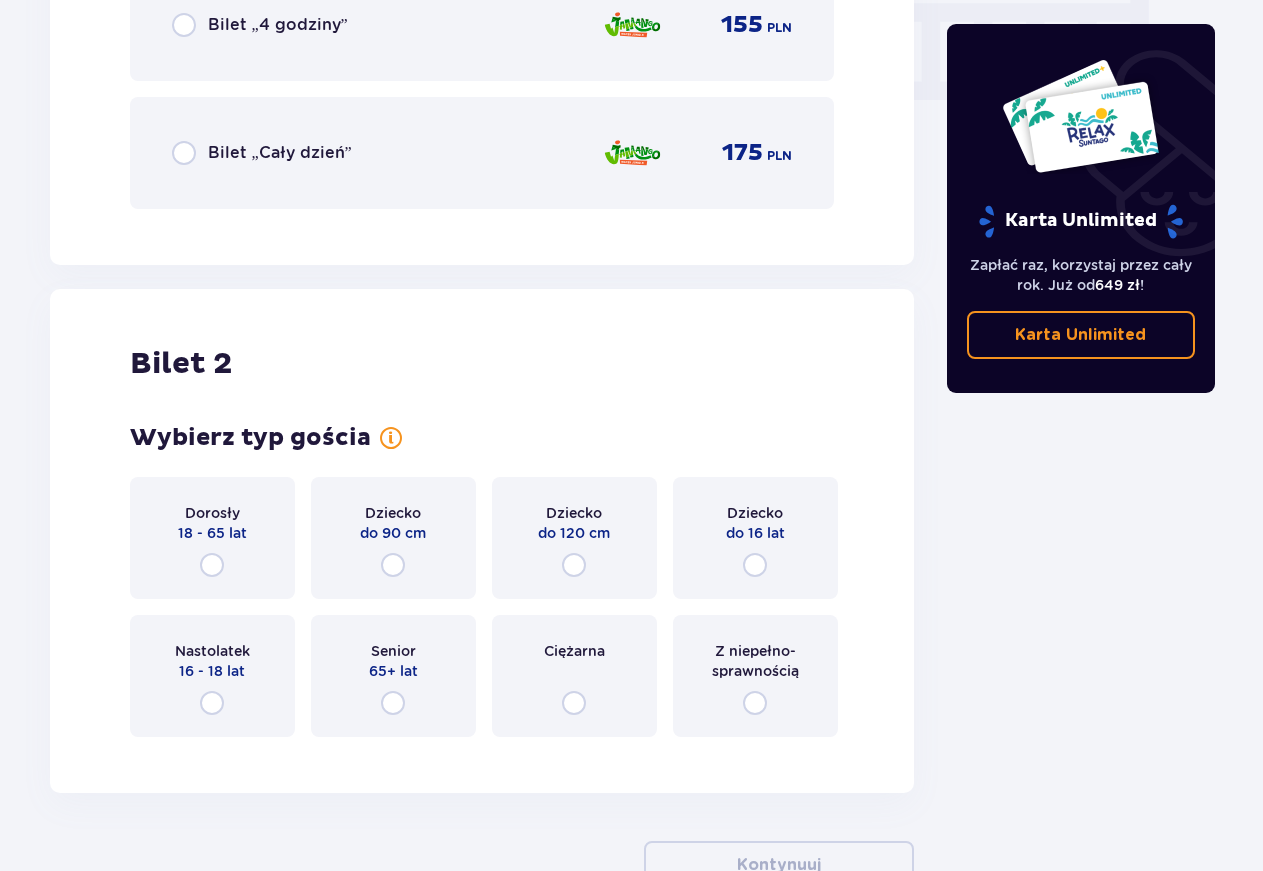 scroll, scrollTop: 1642, scrollLeft: 0, axis: vertical 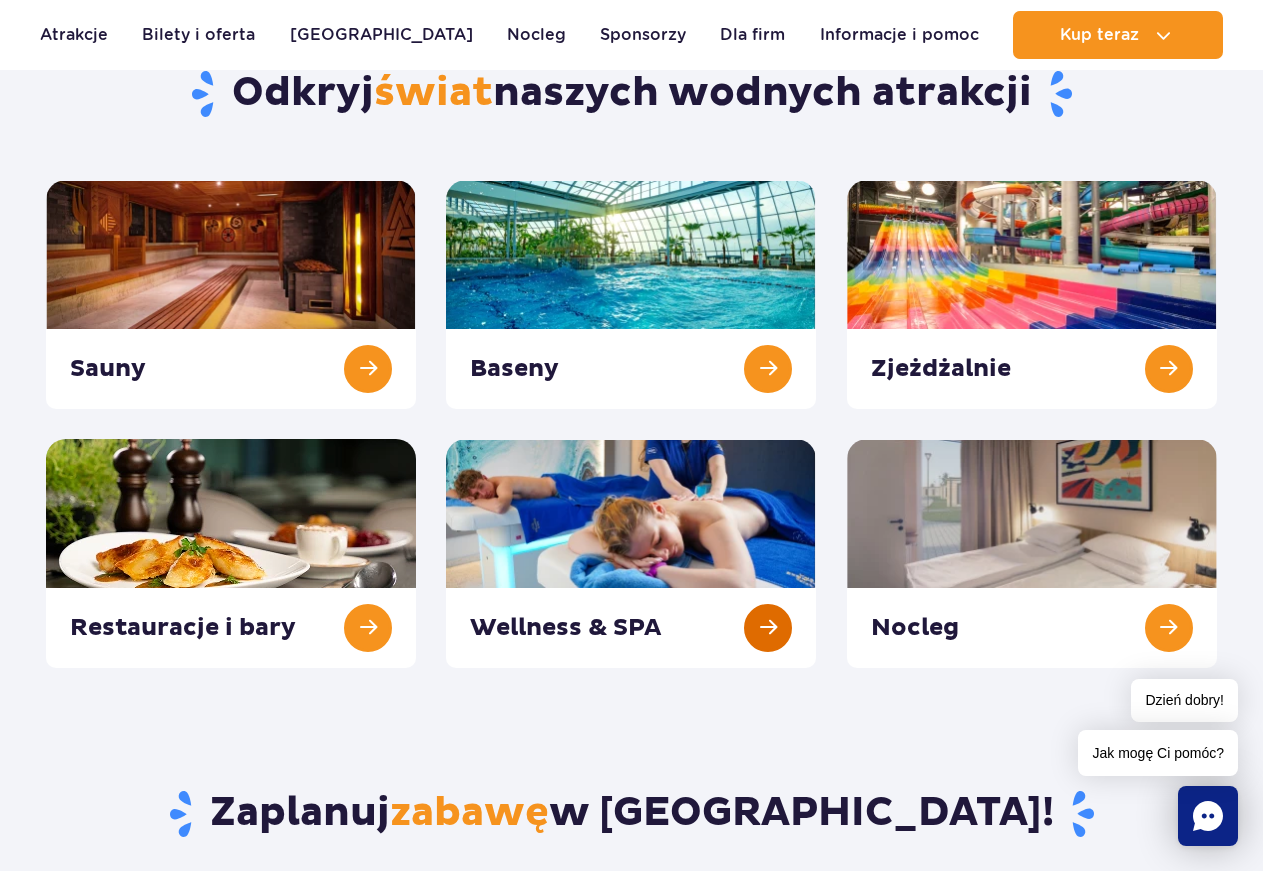 click at bounding box center (631, 553) 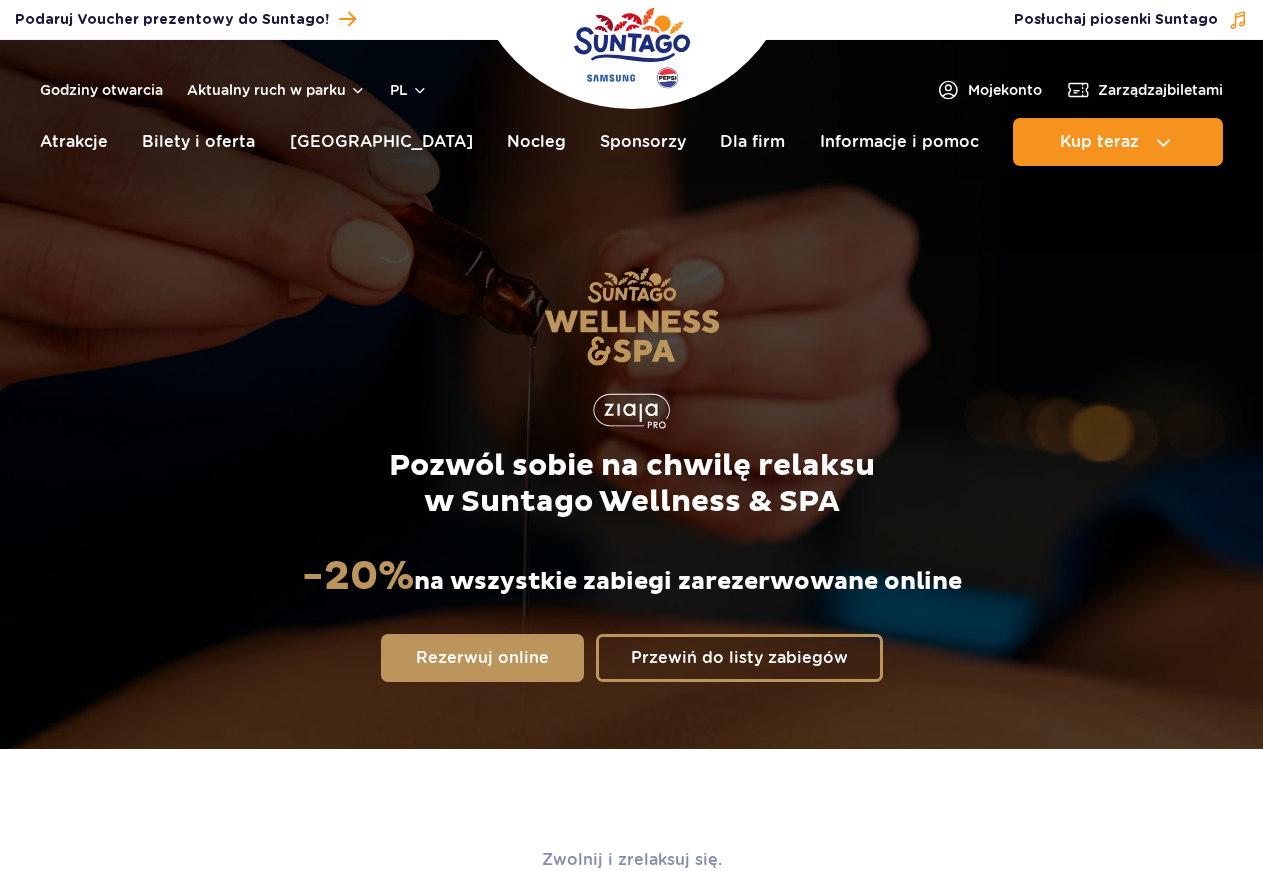 scroll, scrollTop: 0, scrollLeft: 0, axis: both 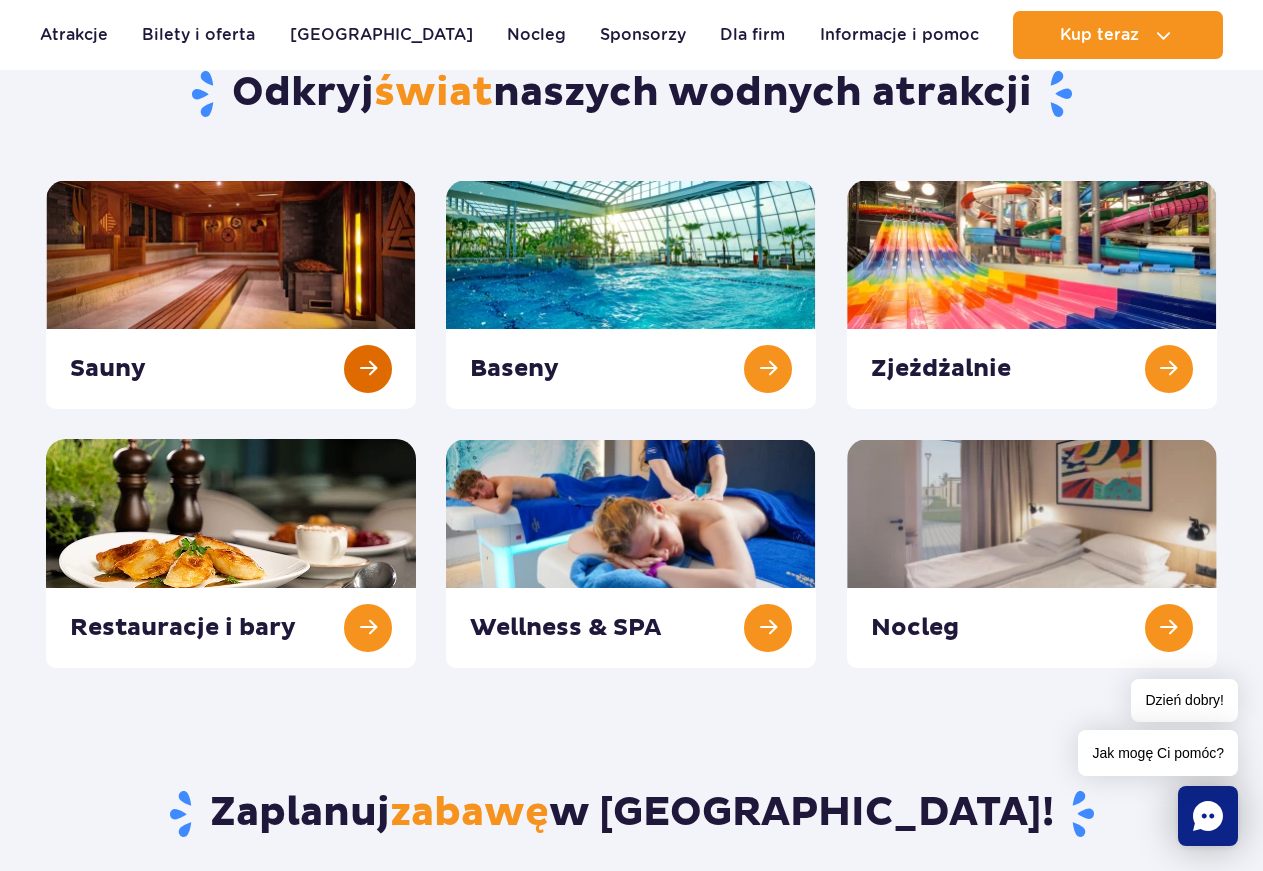 click at bounding box center [231, 294] 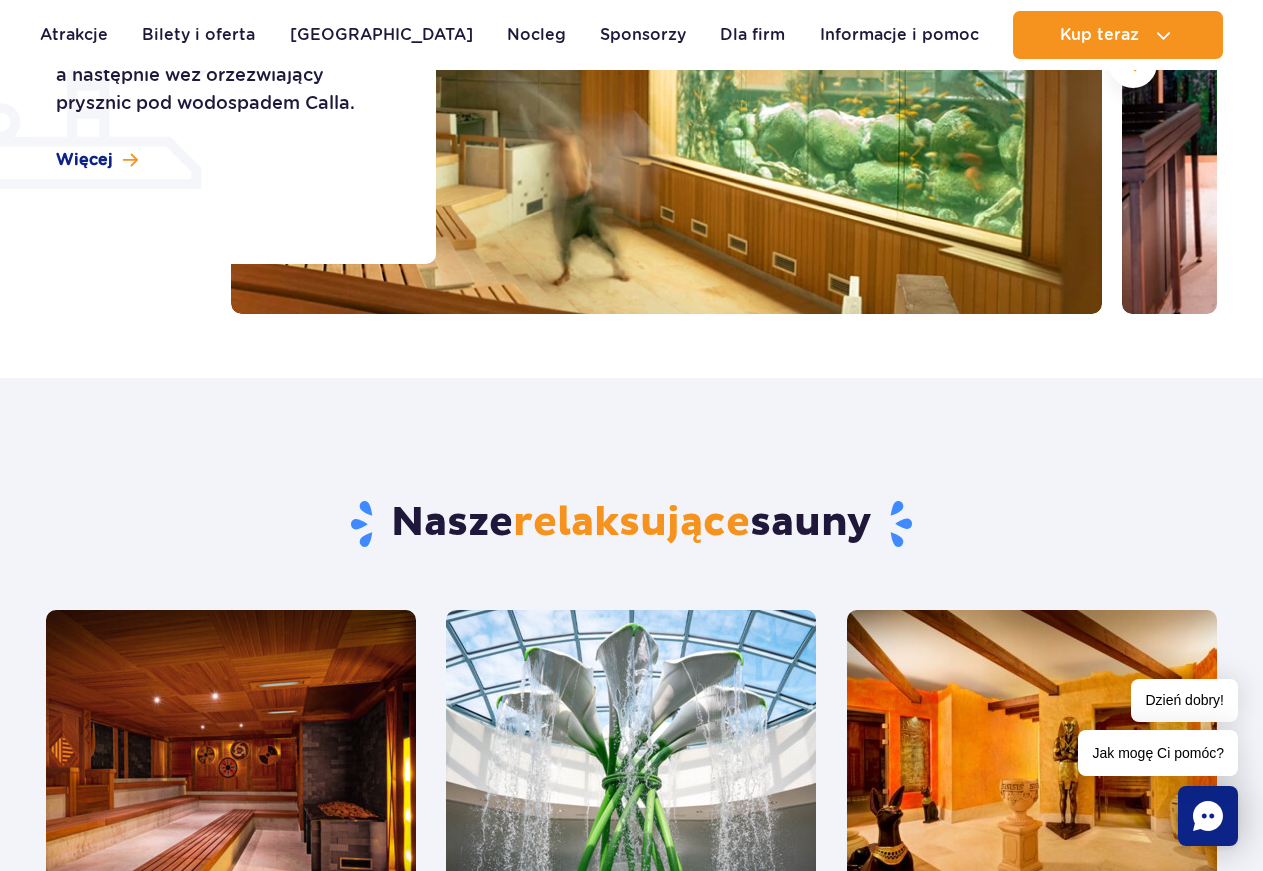 scroll, scrollTop: 102, scrollLeft: 0, axis: vertical 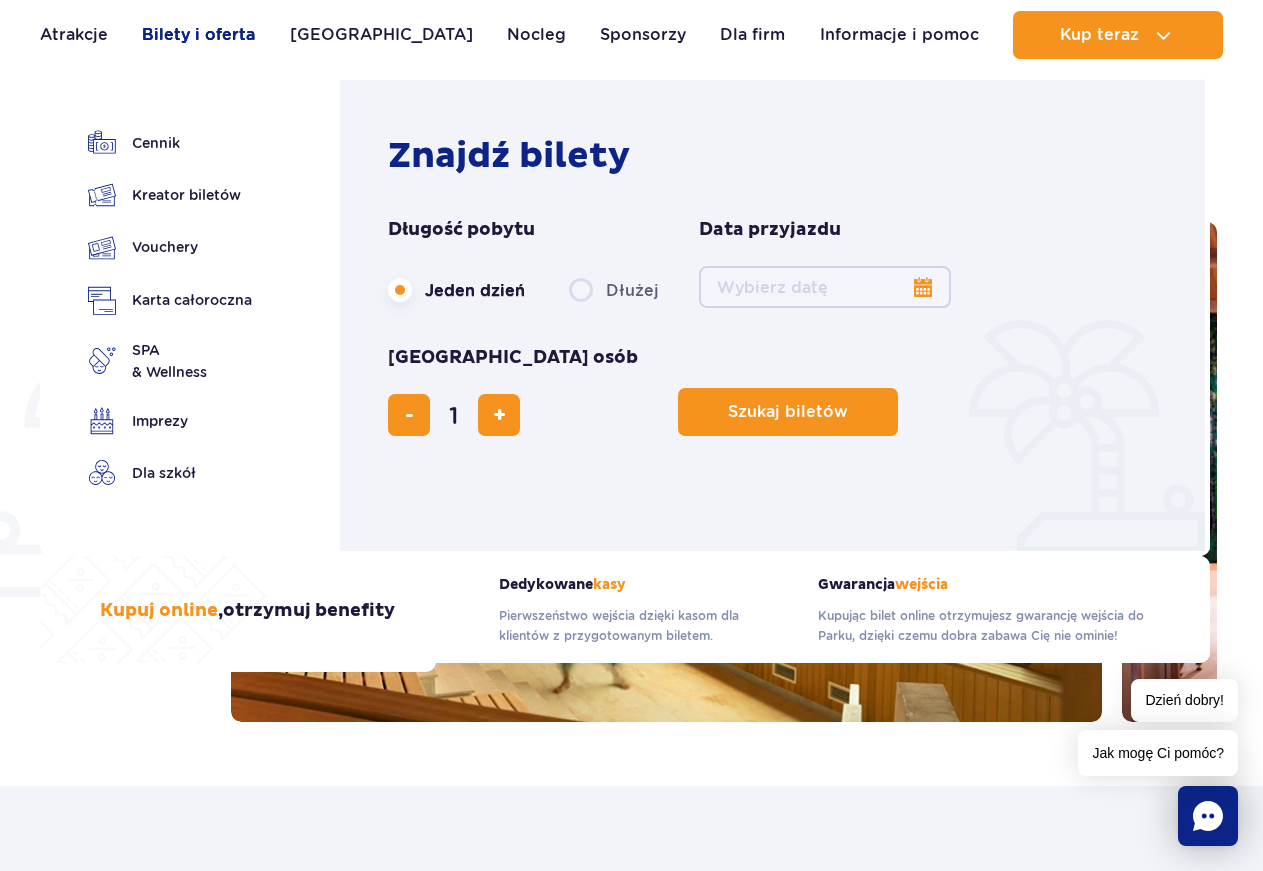 click on "Bilety i oferta" at bounding box center [198, 35] 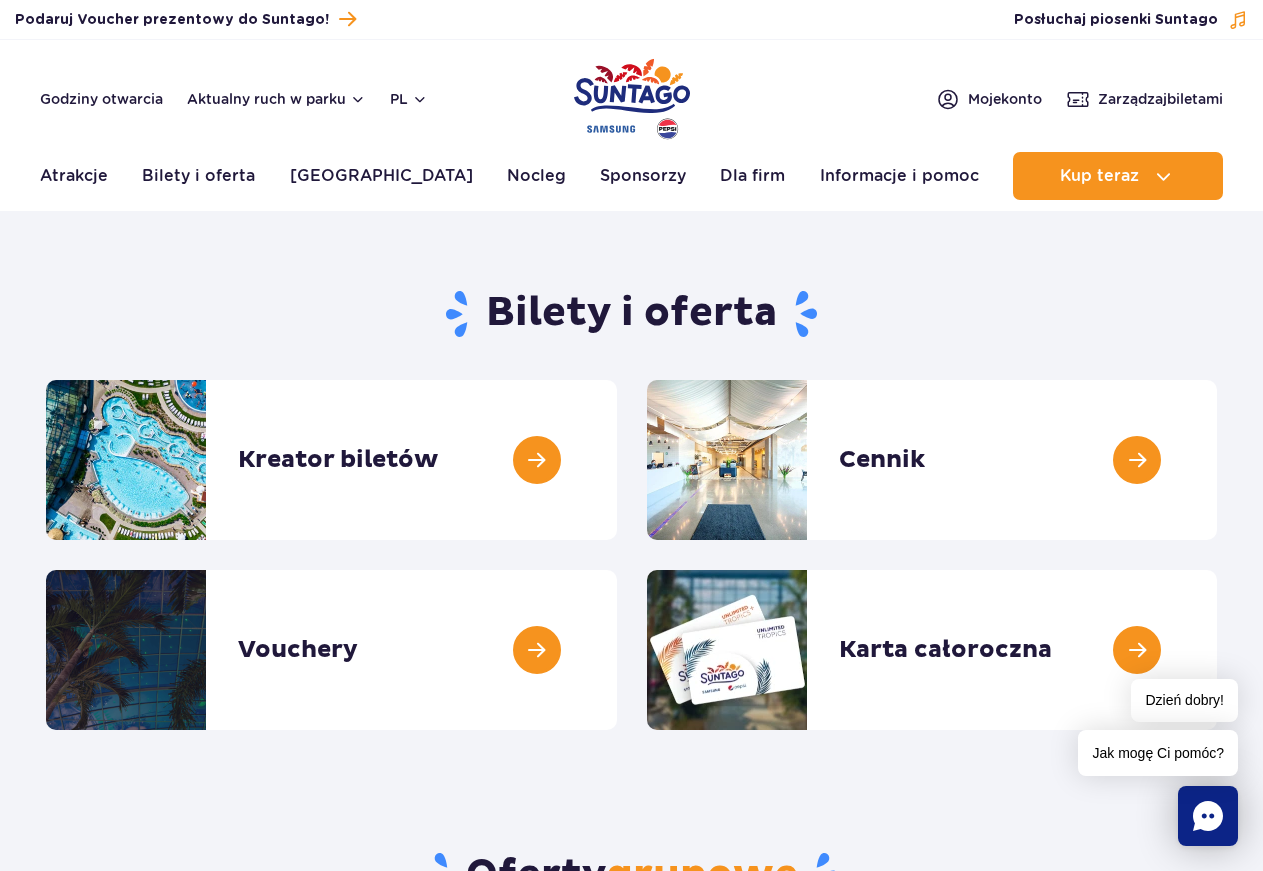 scroll, scrollTop: 0, scrollLeft: 0, axis: both 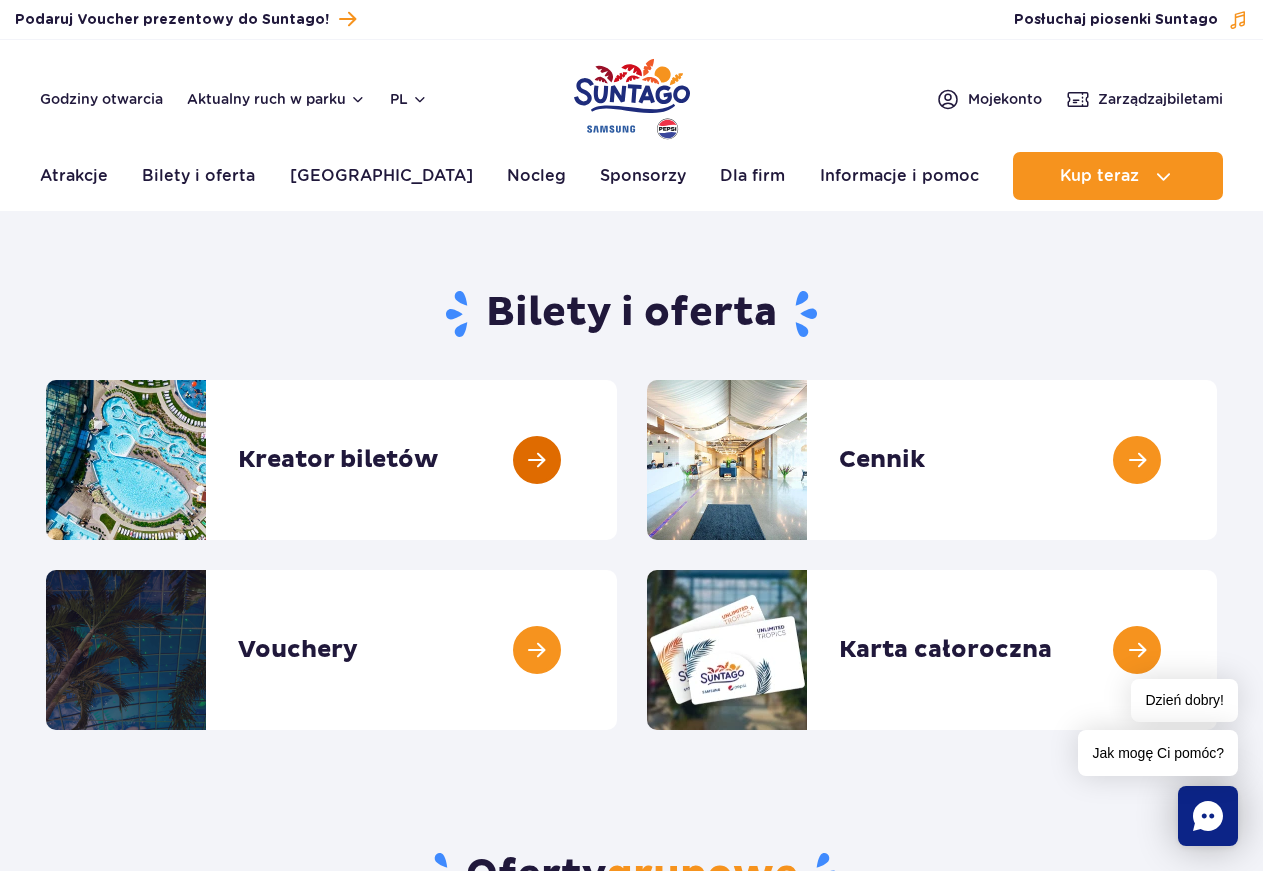 click at bounding box center (617, 460) 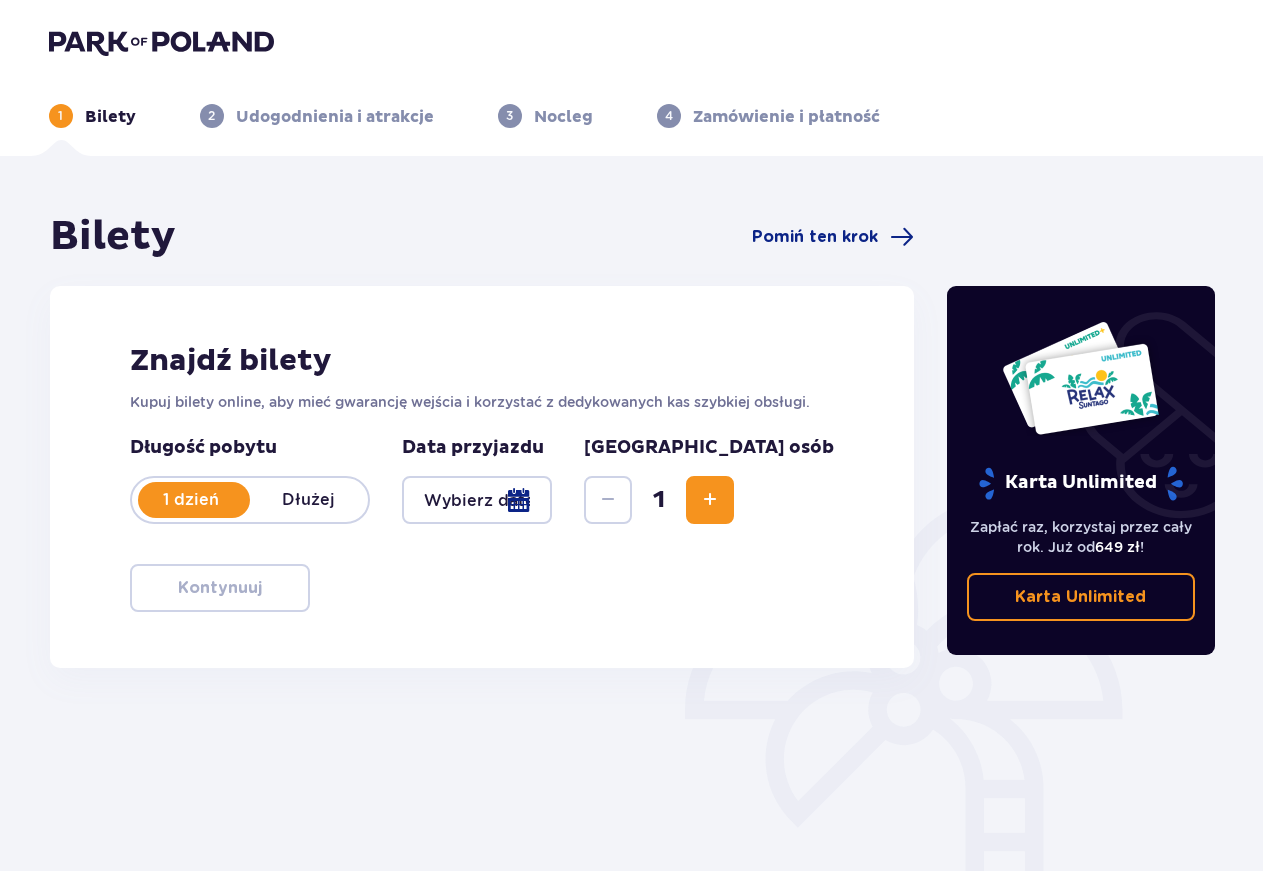 scroll, scrollTop: 0, scrollLeft: 0, axis: both 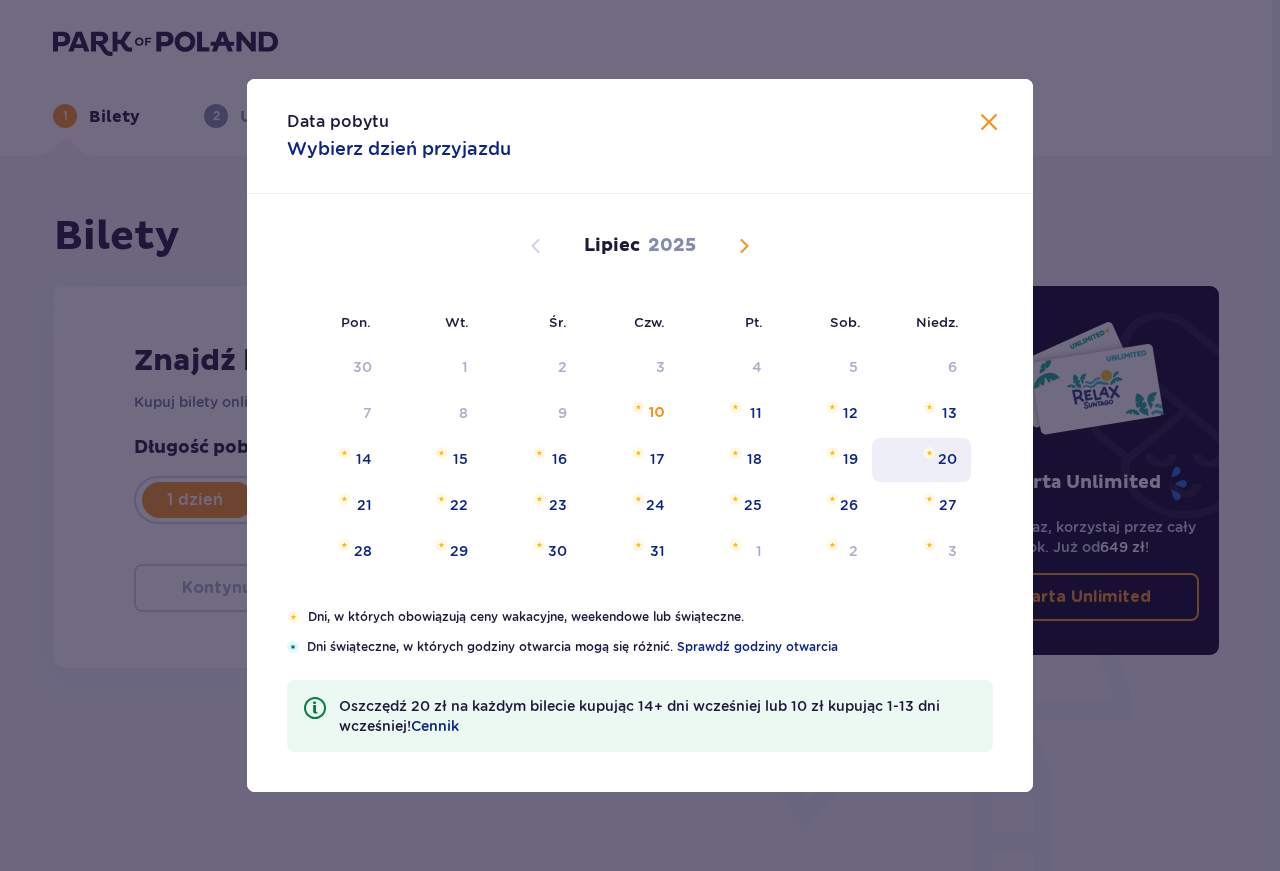 click on "20" at bounding box center (947, 459) 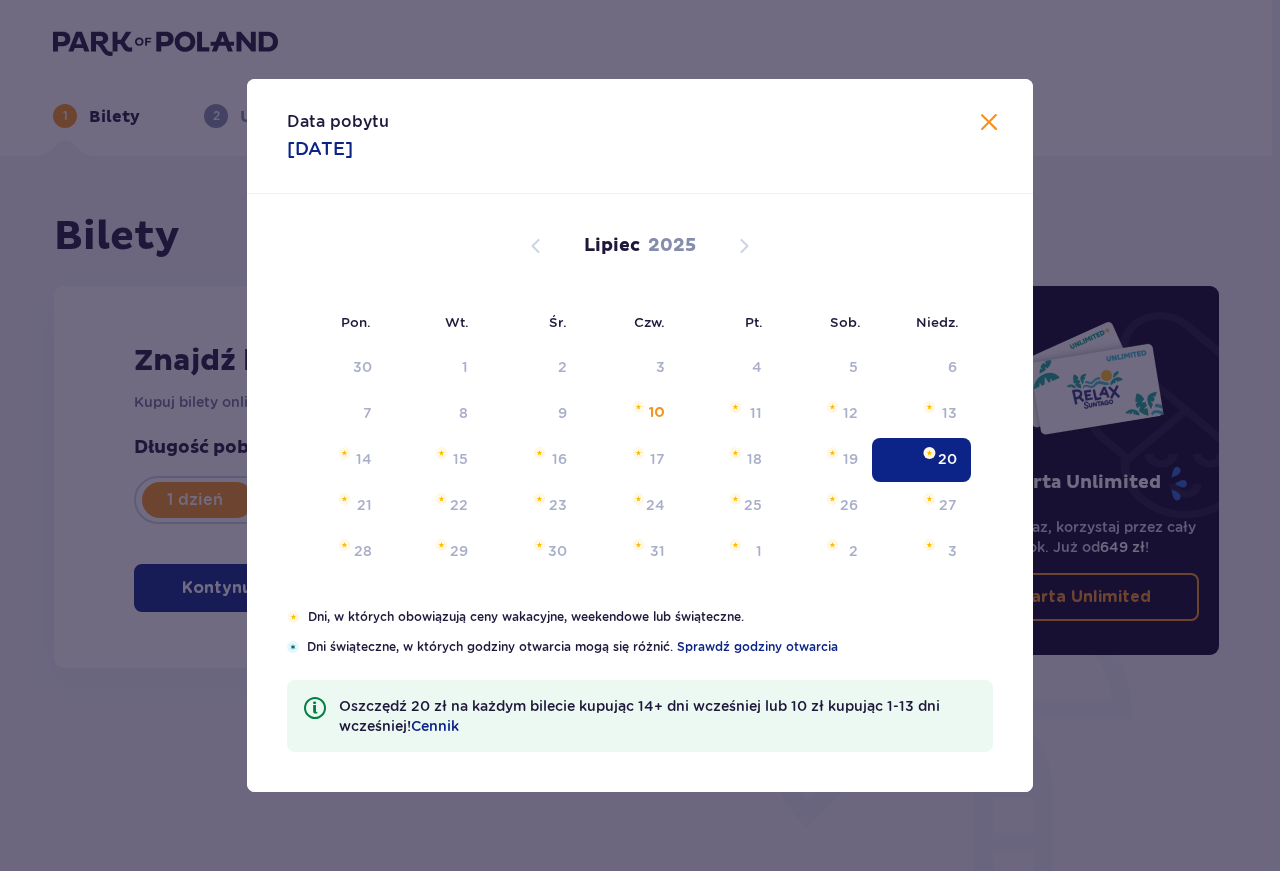 type on "20.07.25" 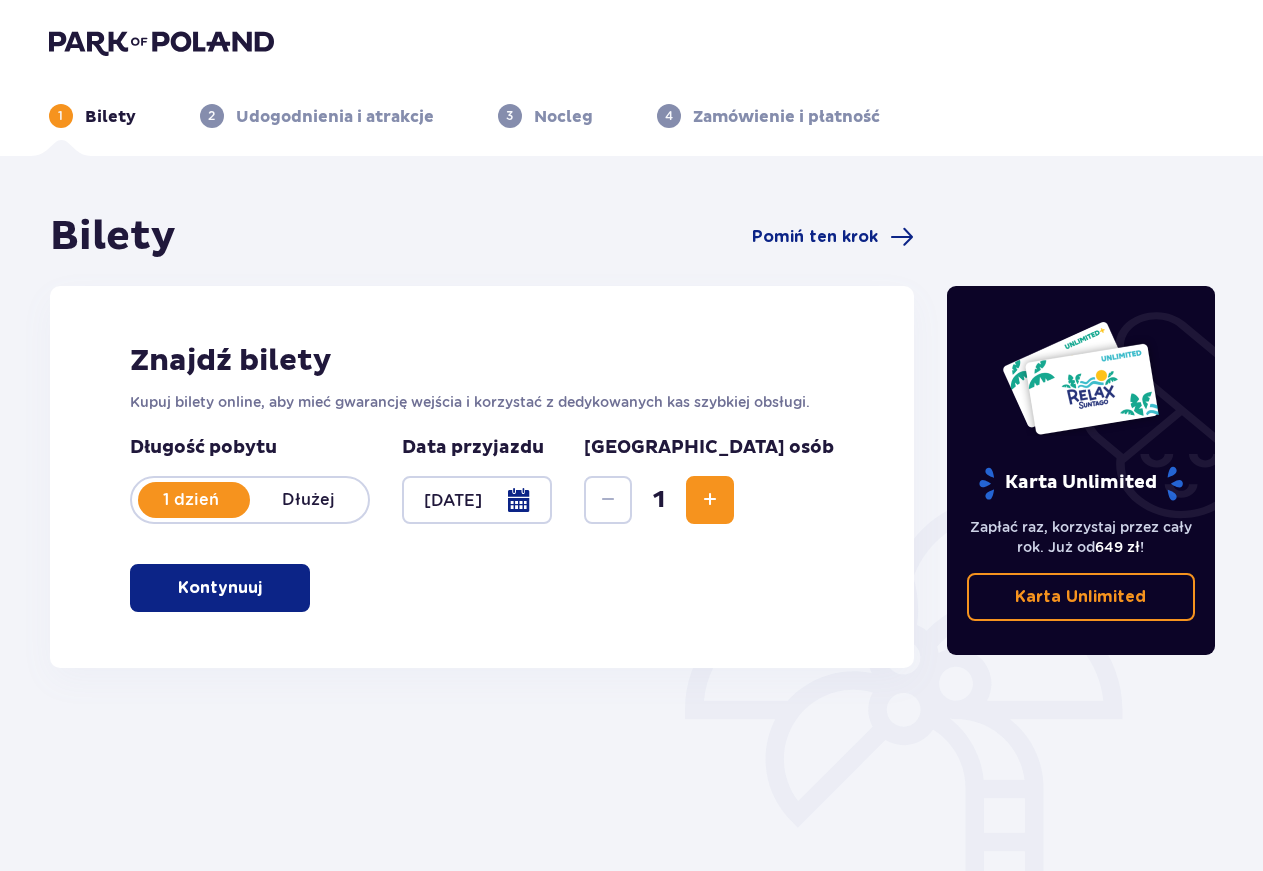 click at bounding box center (710, 500) 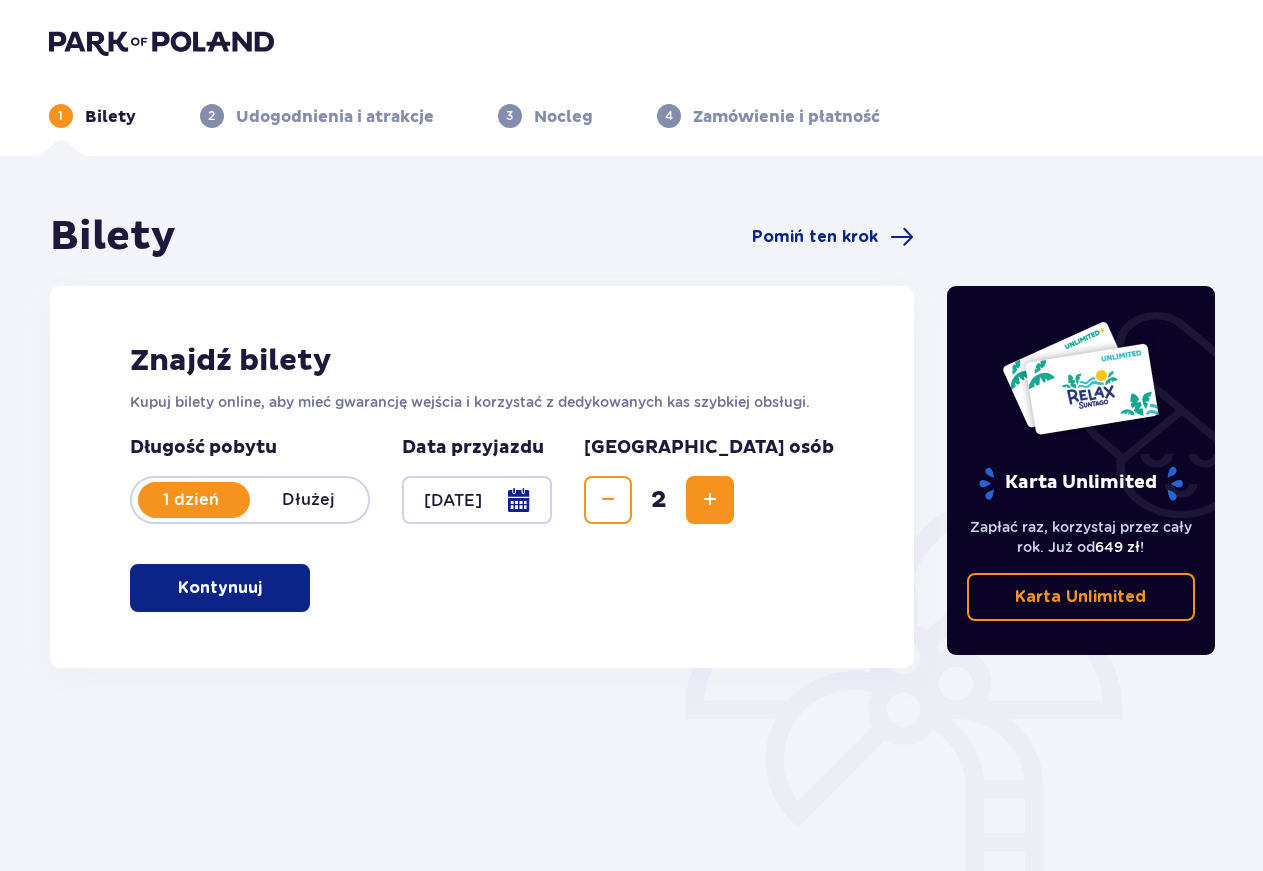 click at bounding box center (710, 500) 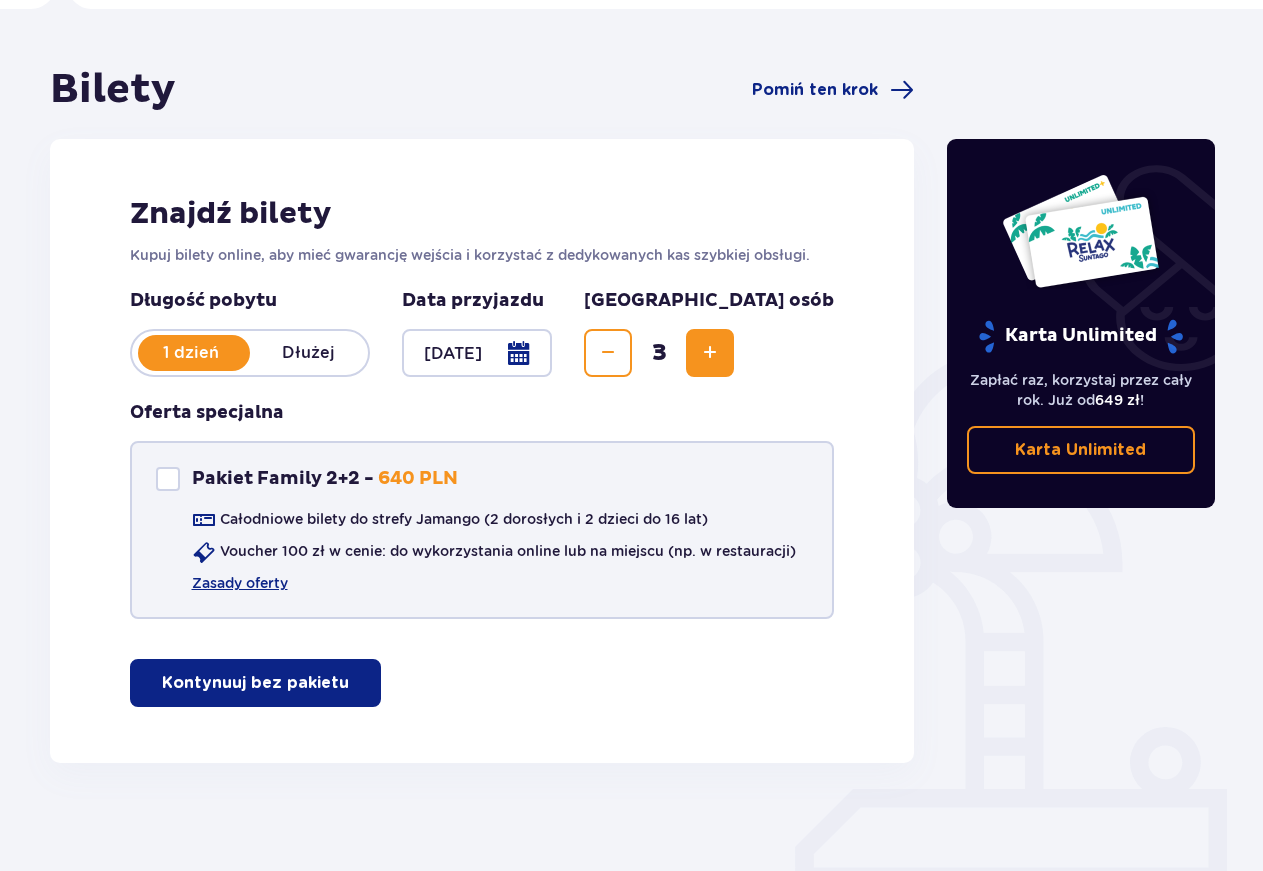 scroll, scrollTop: 159, scrollLeft: 0, axis: vertical 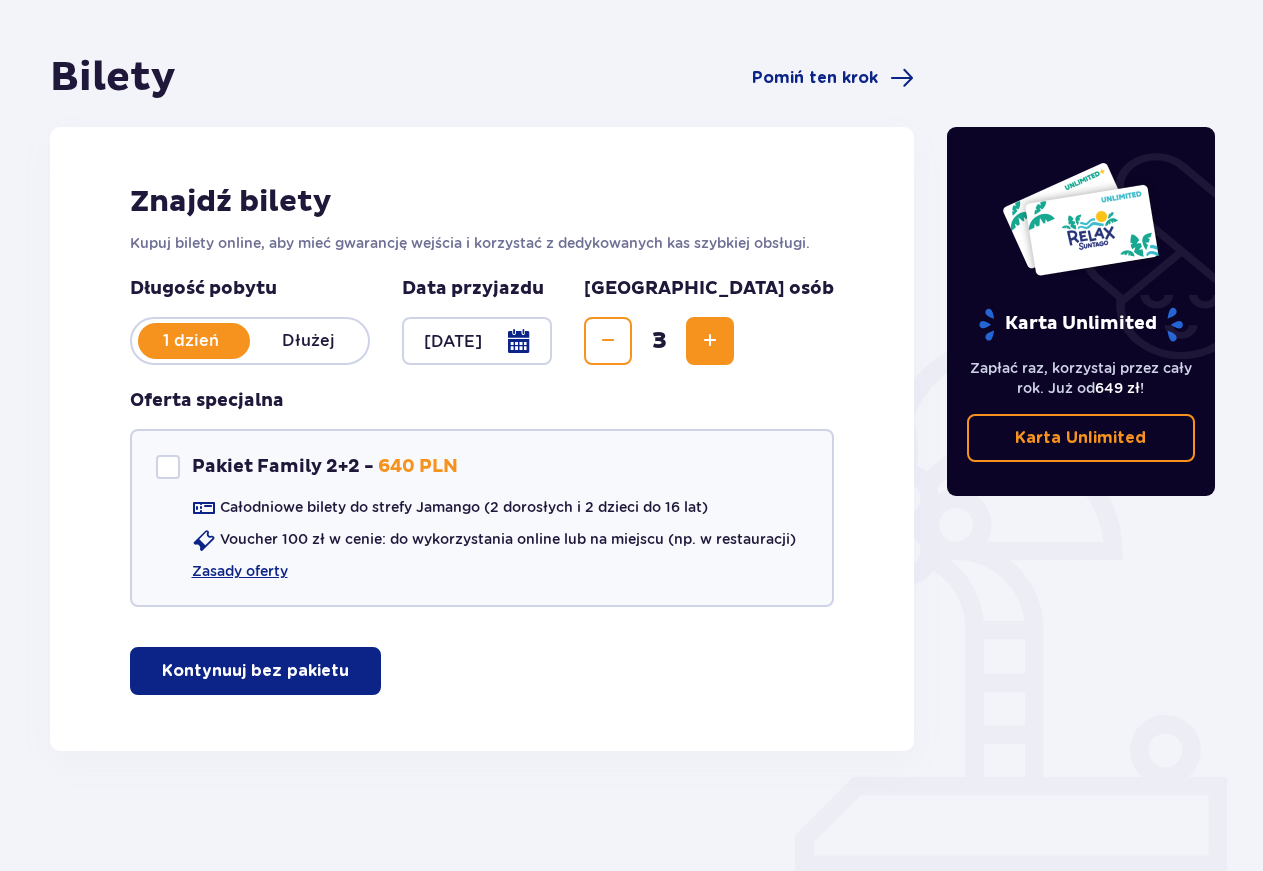click on "Kontynuuj bez pakietu" at bounding box center [255, 671] 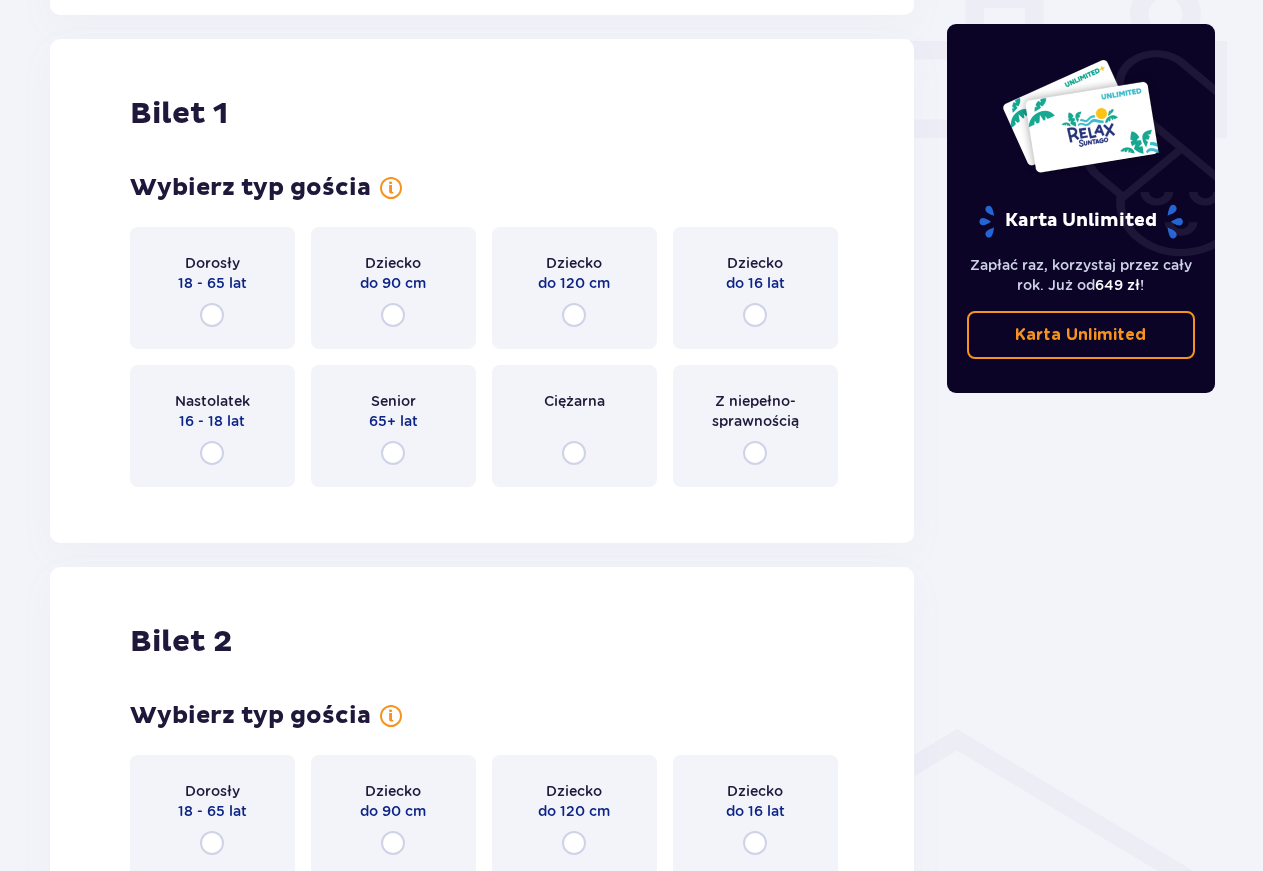 scroll, scrollTop: 910, scrollLeft: 0, axis: vertical 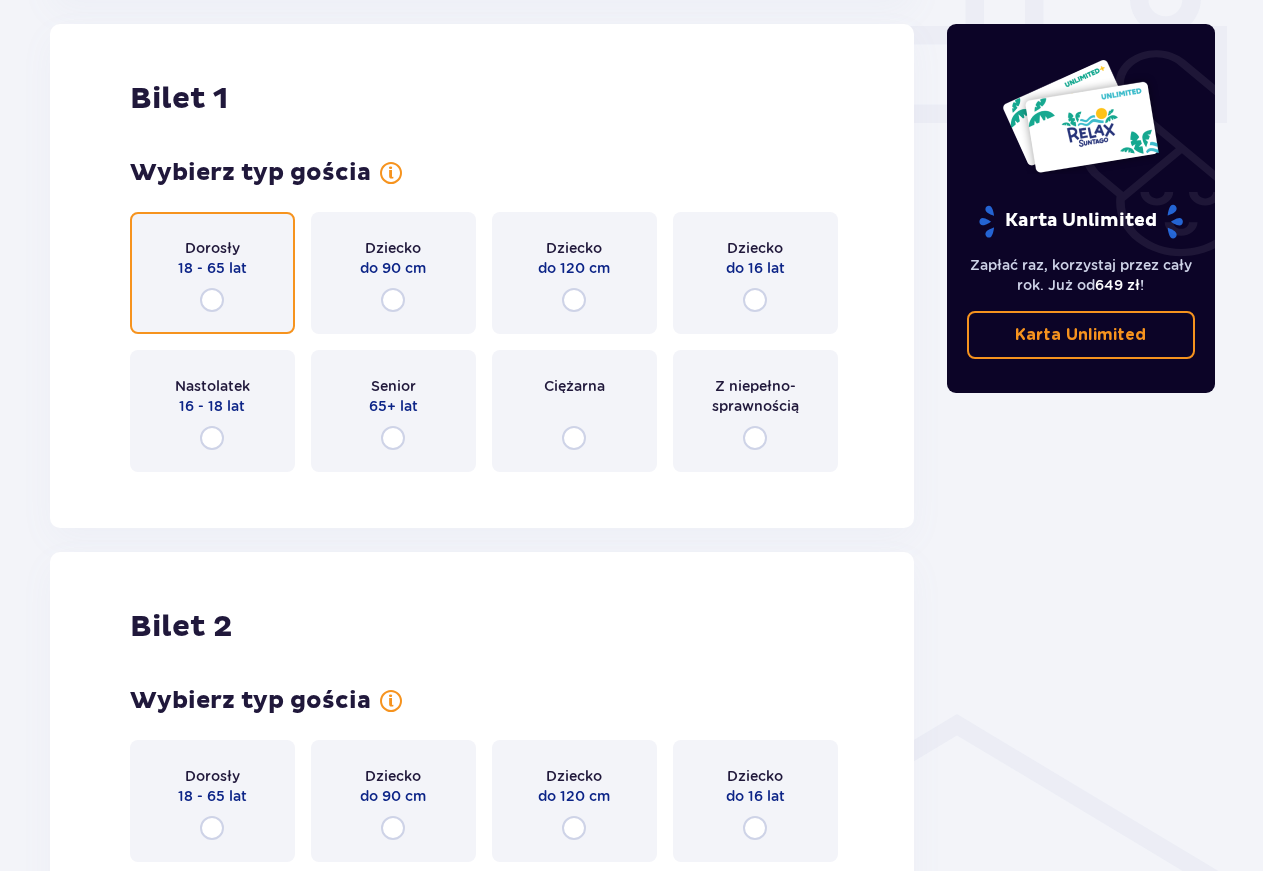 click at bounding box center (212, 300) 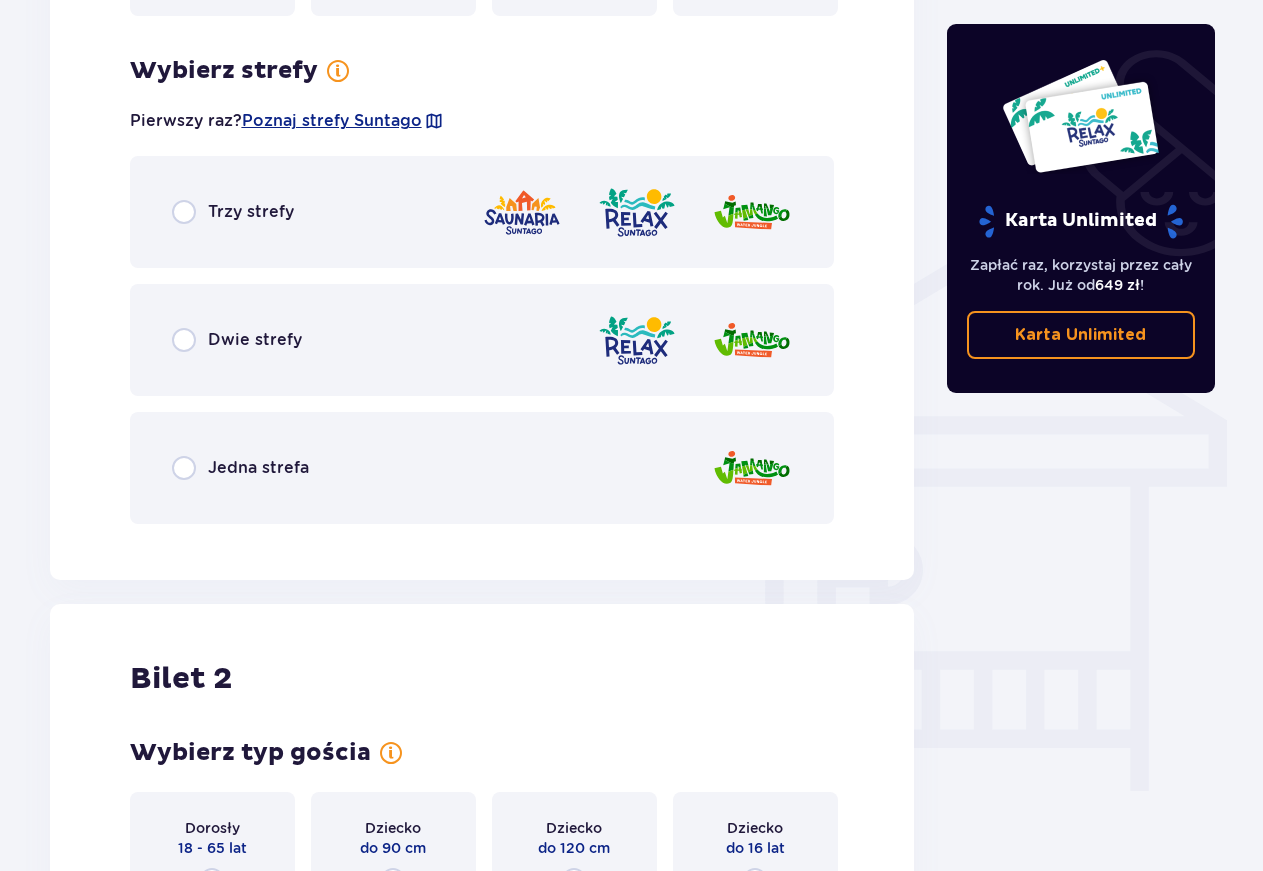 scroll, scrollTop: 1398, scrollLeft: 0, axis: vertical 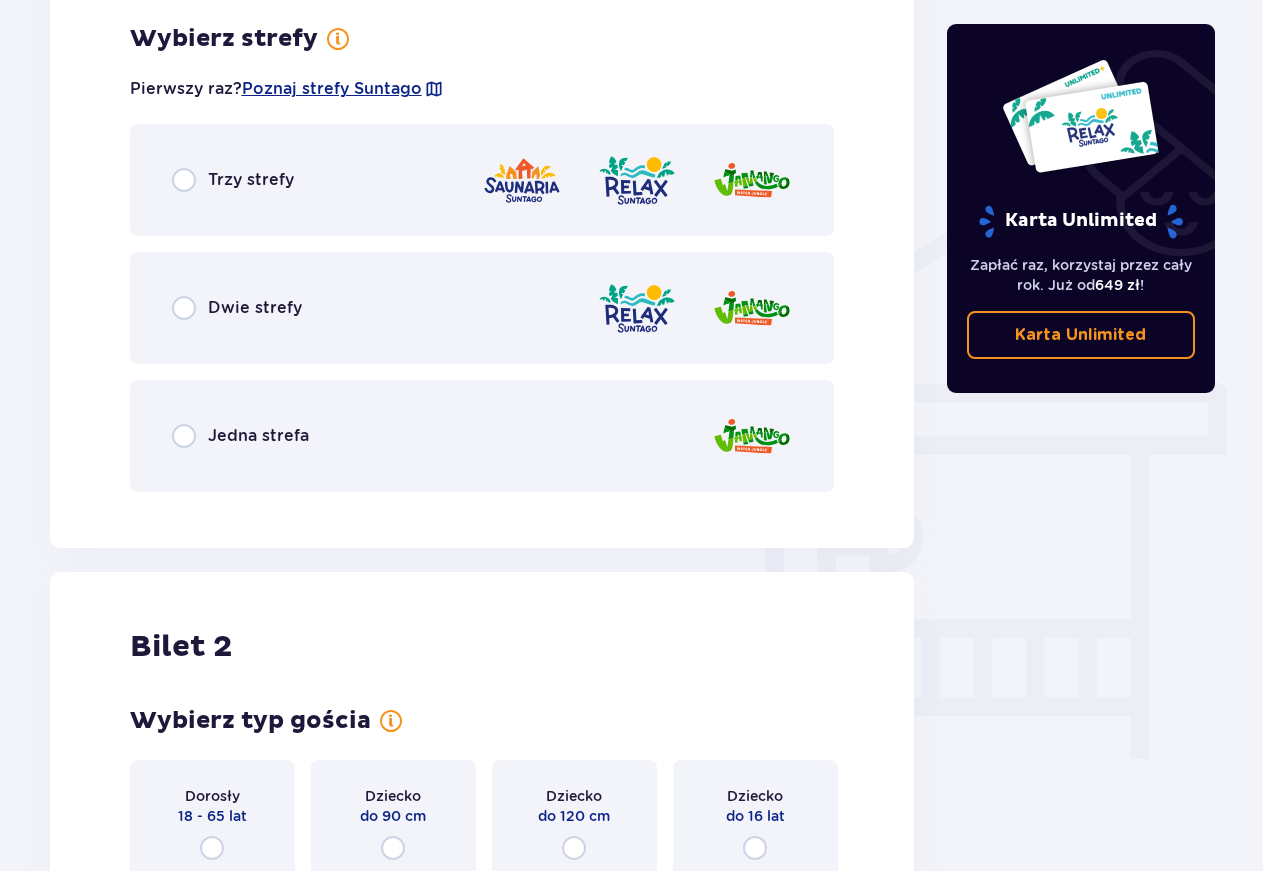 click on "Jedna strefa" at bounding box center [258, 436] 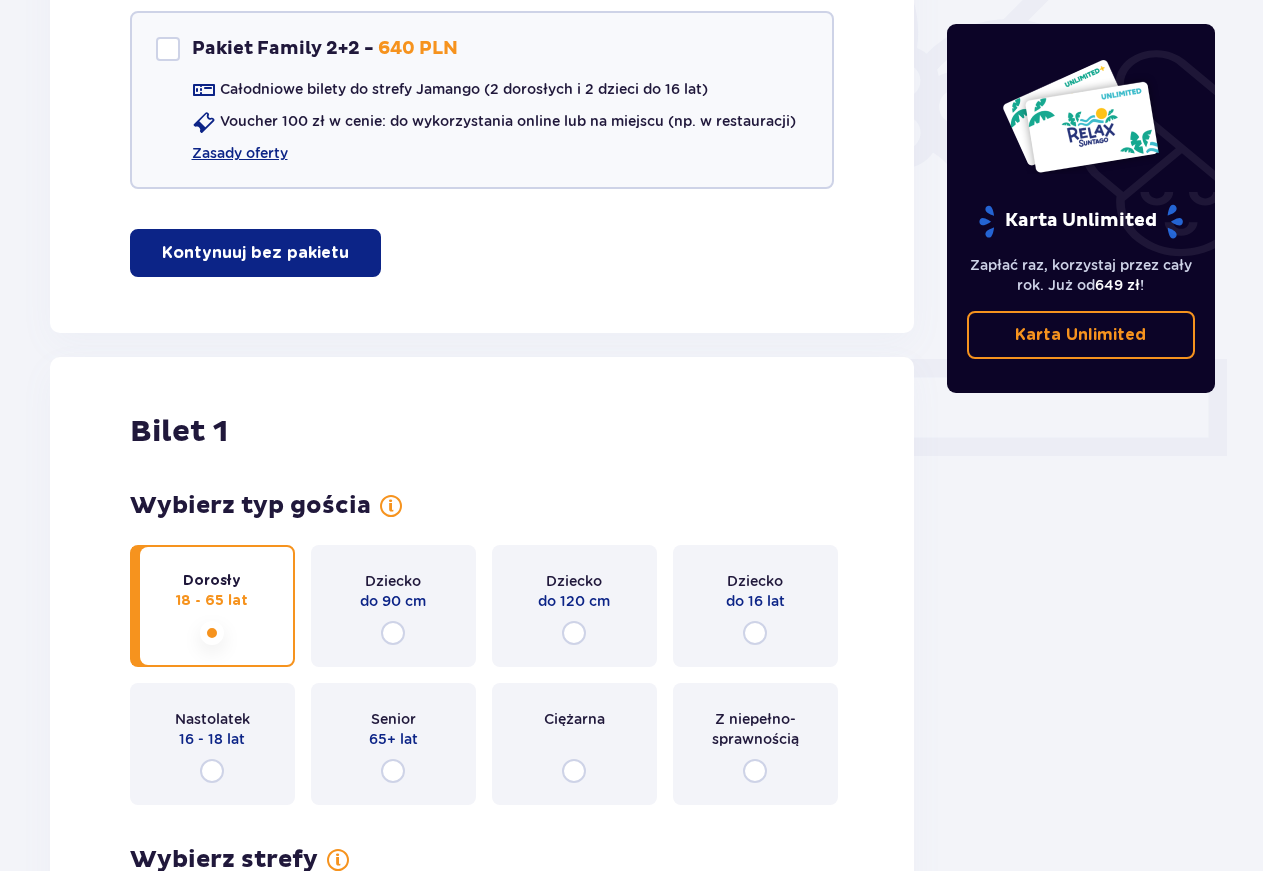 scroll, scrollTop: 372, scrollLeft: 0, axis: vertical 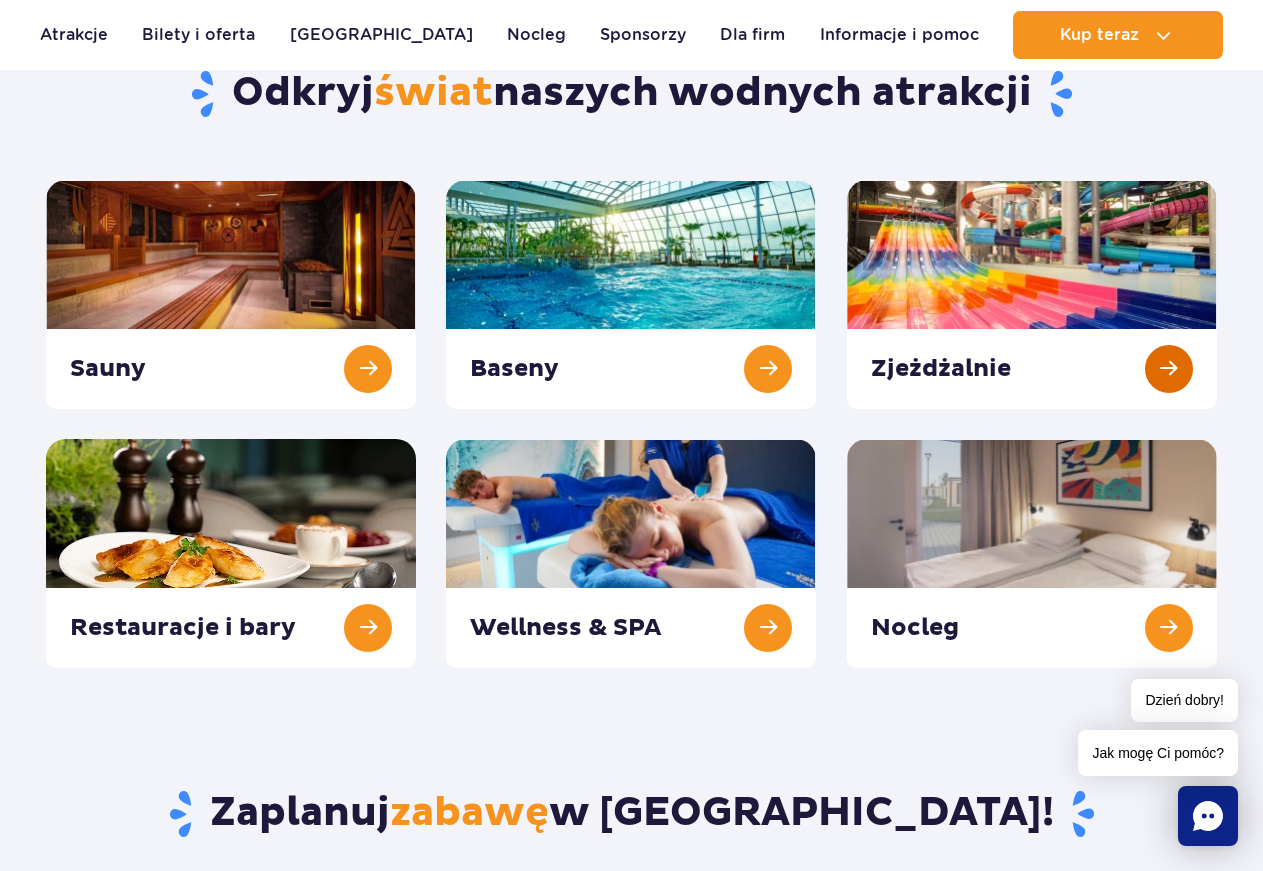 click at bounding box center [1032, 294] 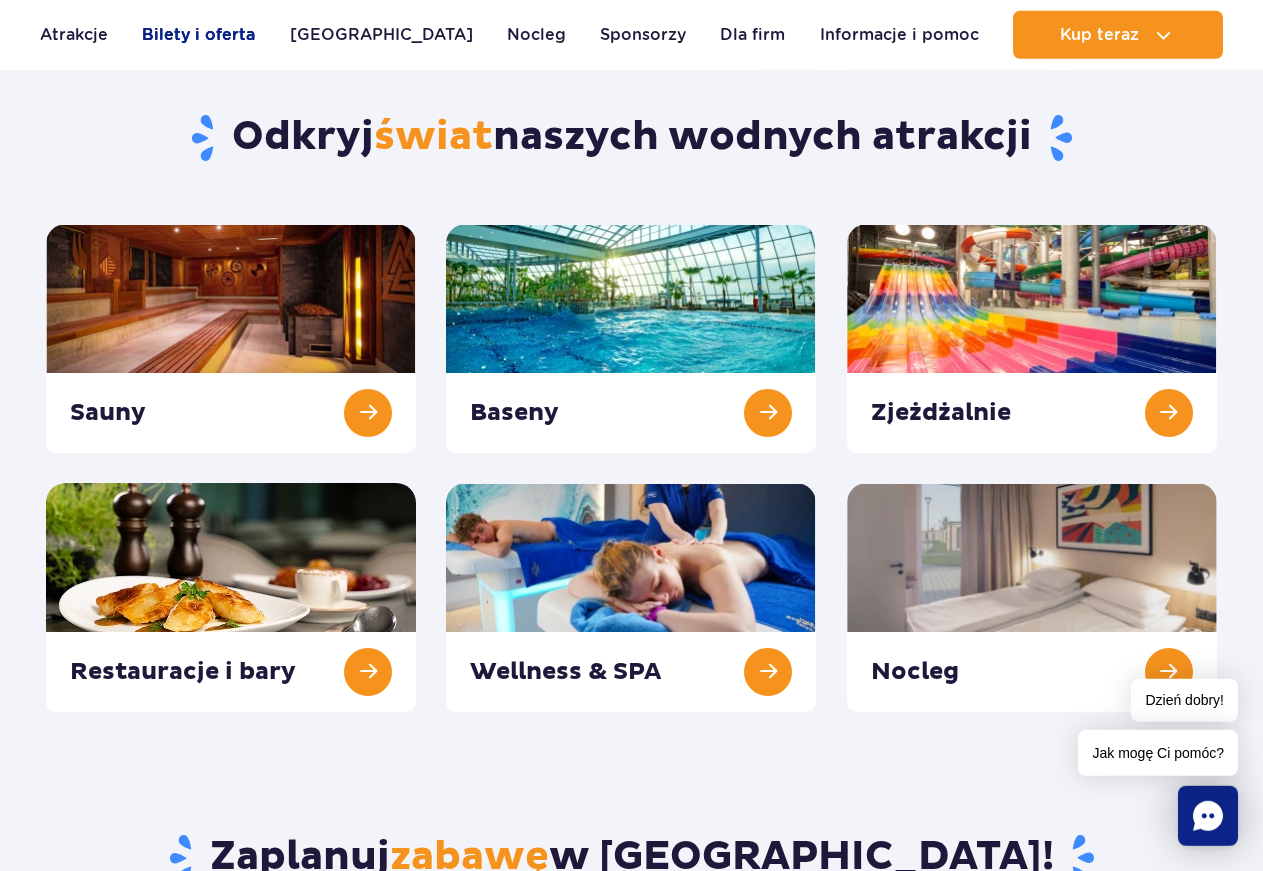 scroll, scrollTop: 102, scrollLeft: 0, axis: vertical 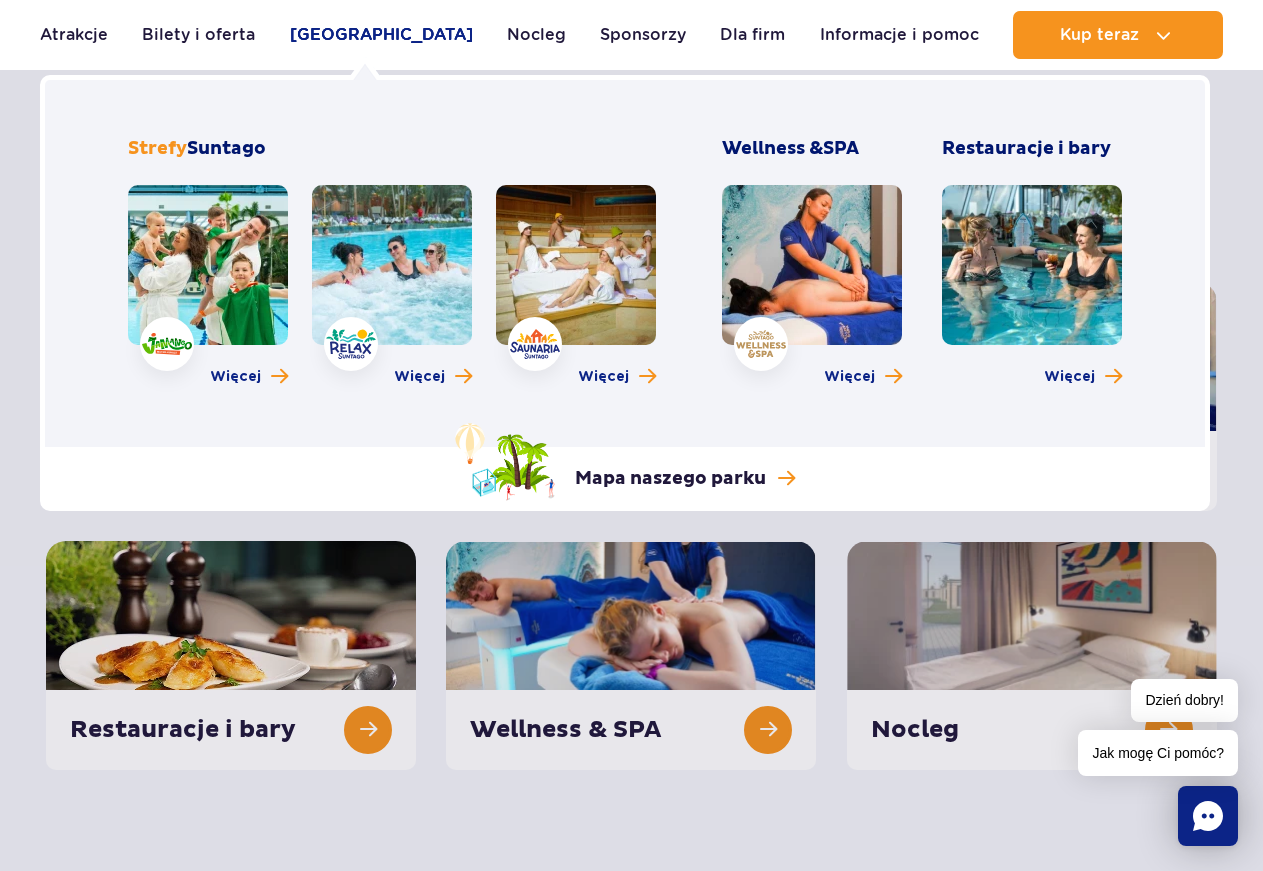 click on "[GEOGRAPHIC_DATA]" at bounding box center [381, 35] 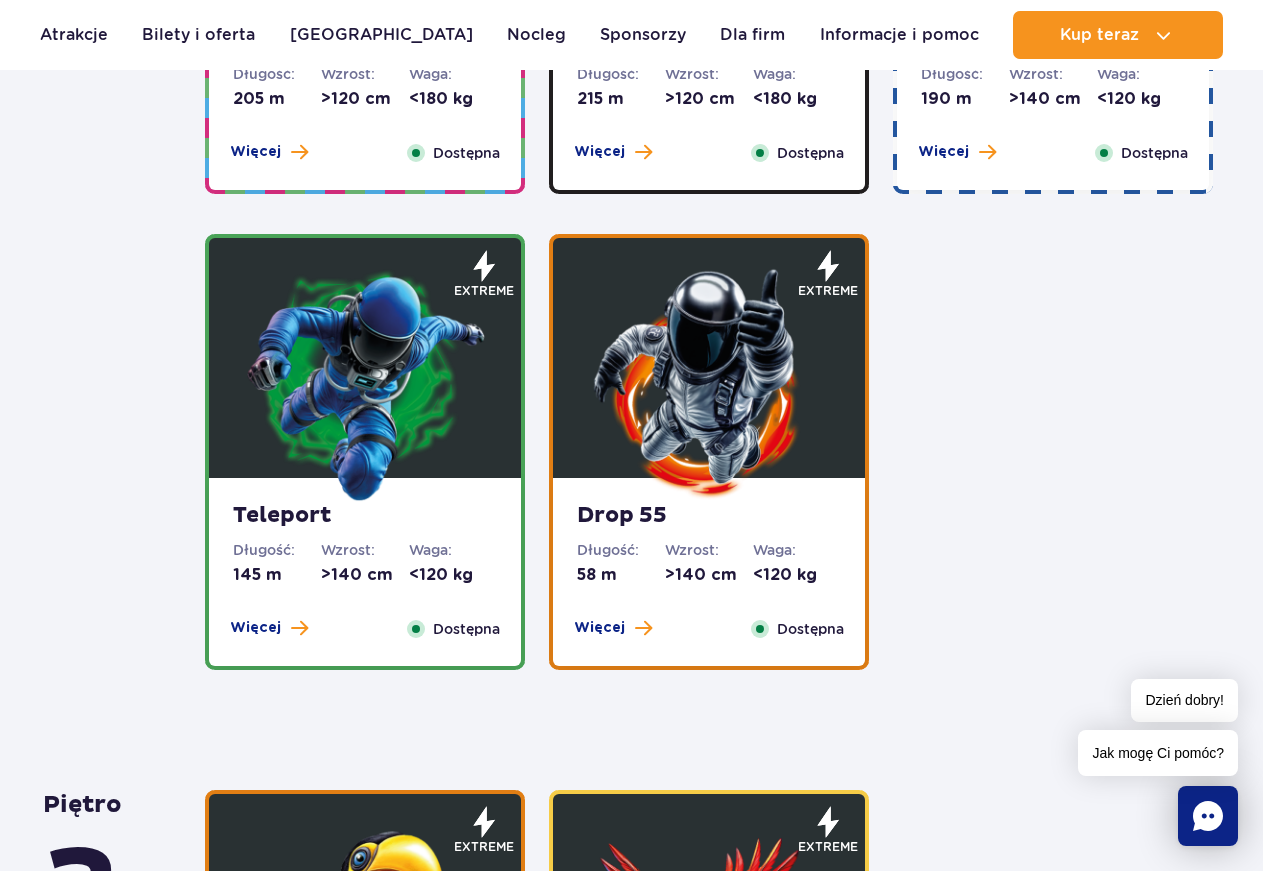 scroll, scrollTop: 2448, scrollLeft: 0, axis: vertical 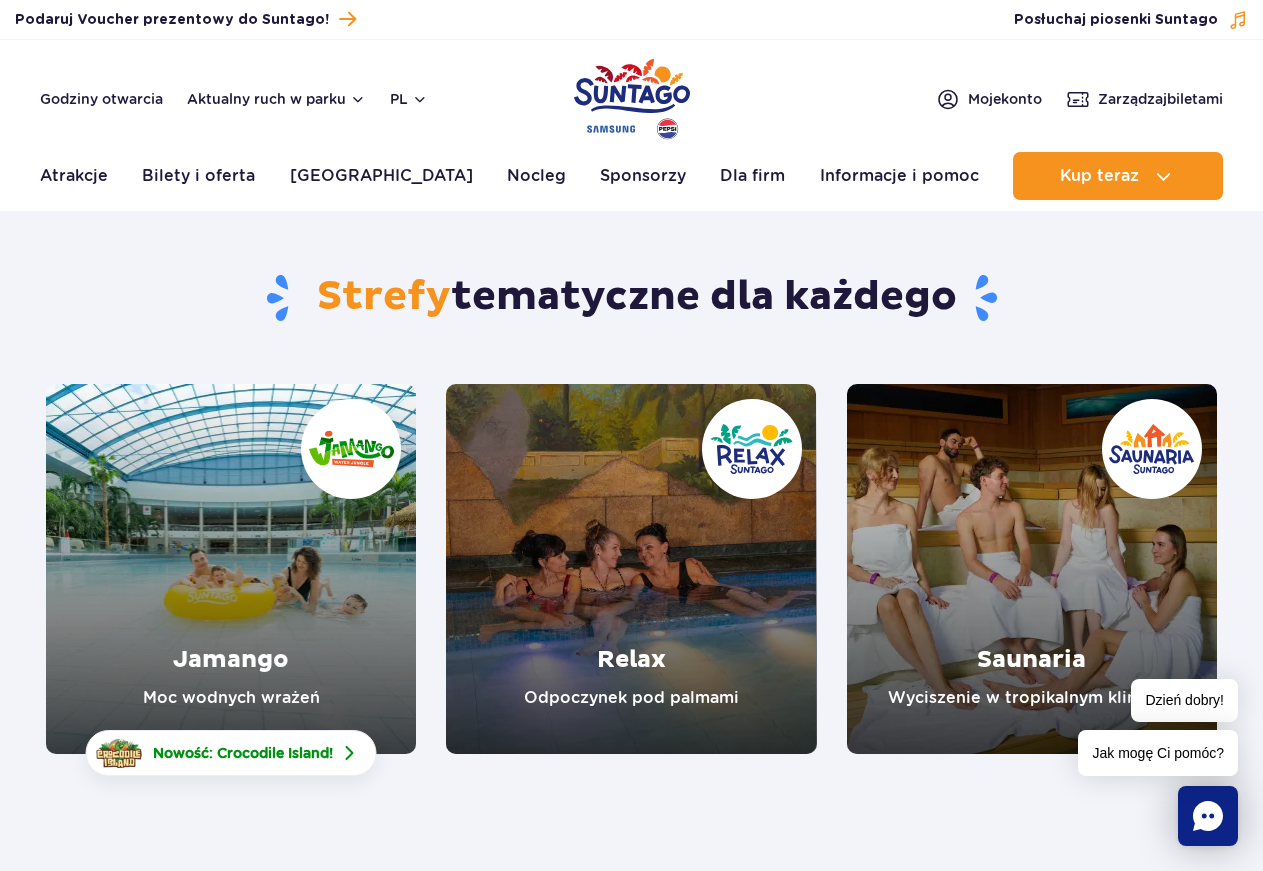 click at bounding box center [631, 569] 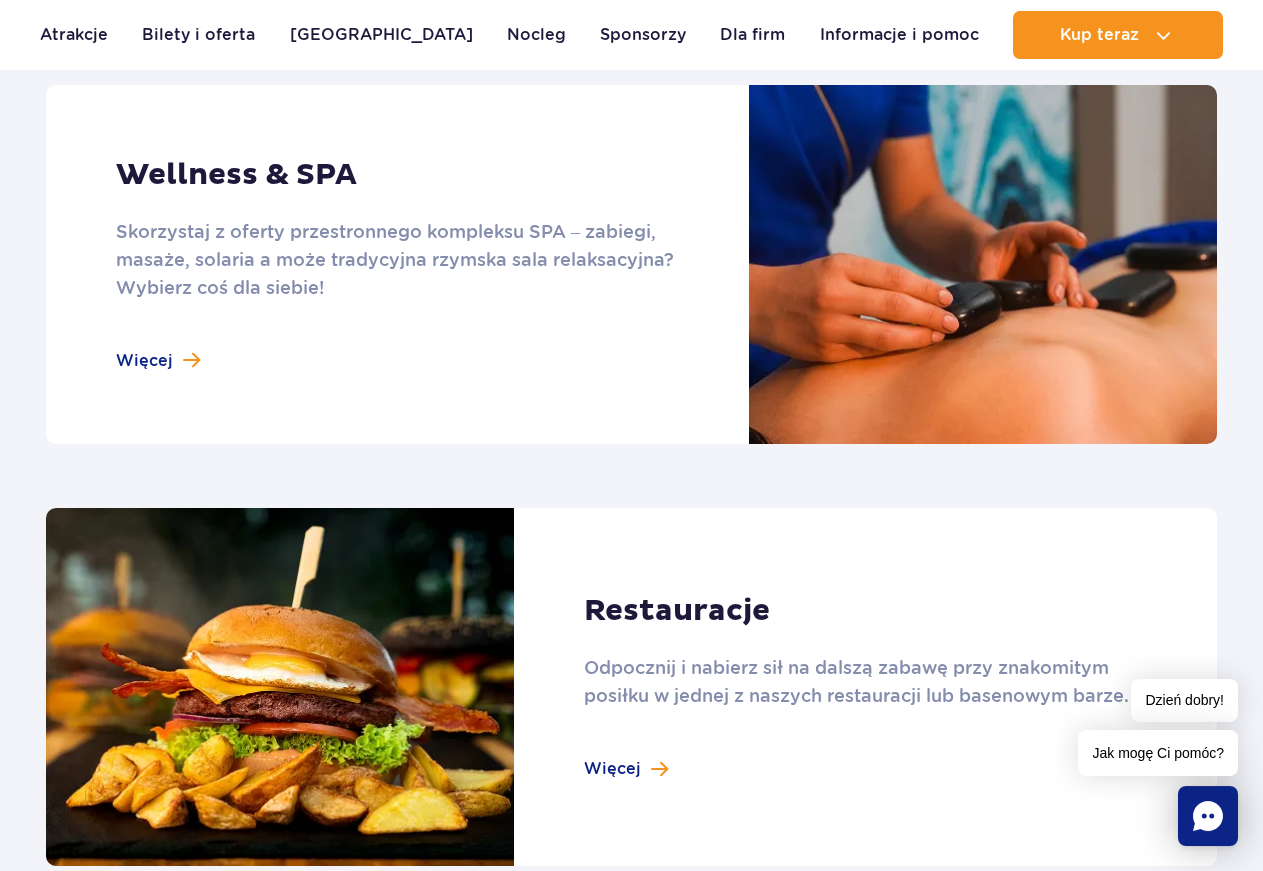 scroll, scrollTop: 1632, scrollLeft: 0, axis: vertical 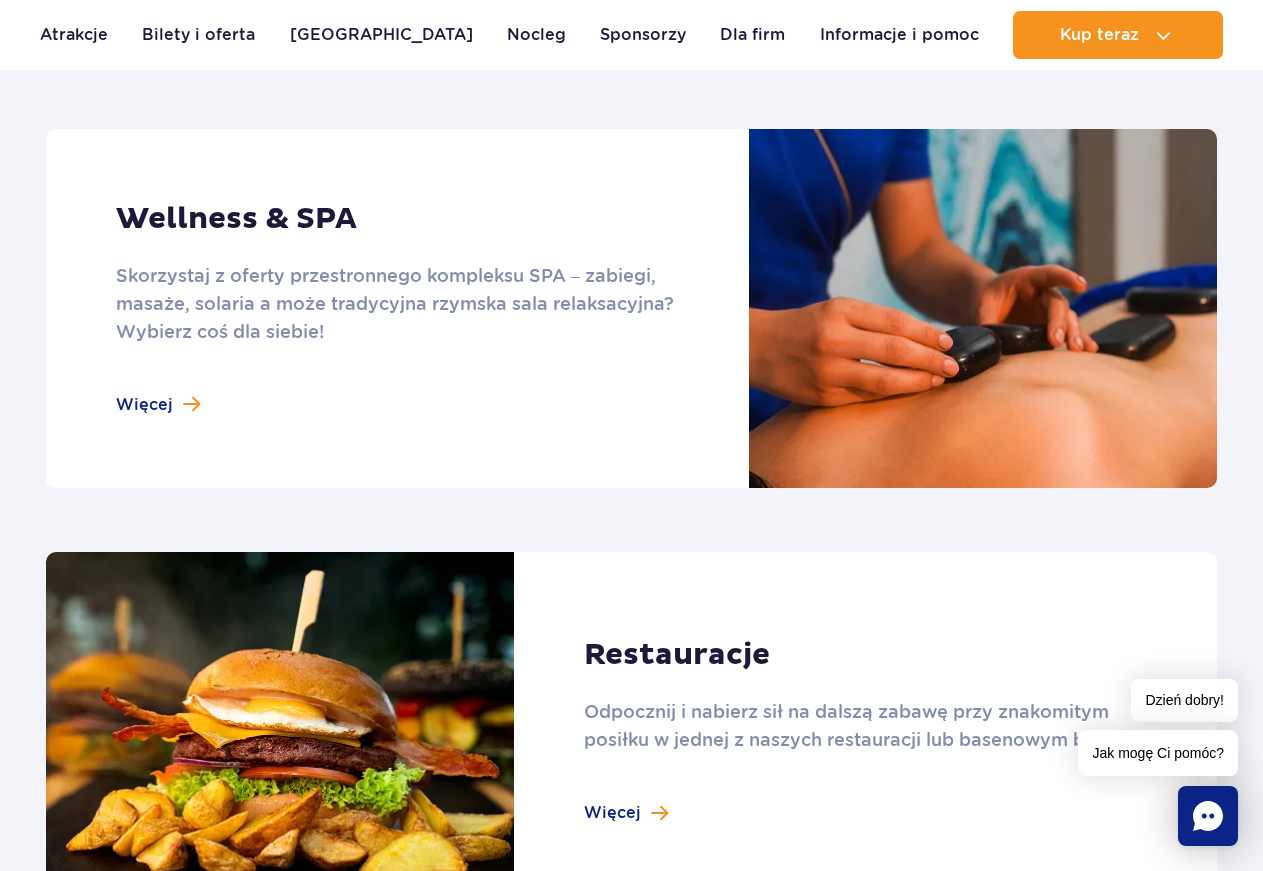 click at bounding box center (631, 308) 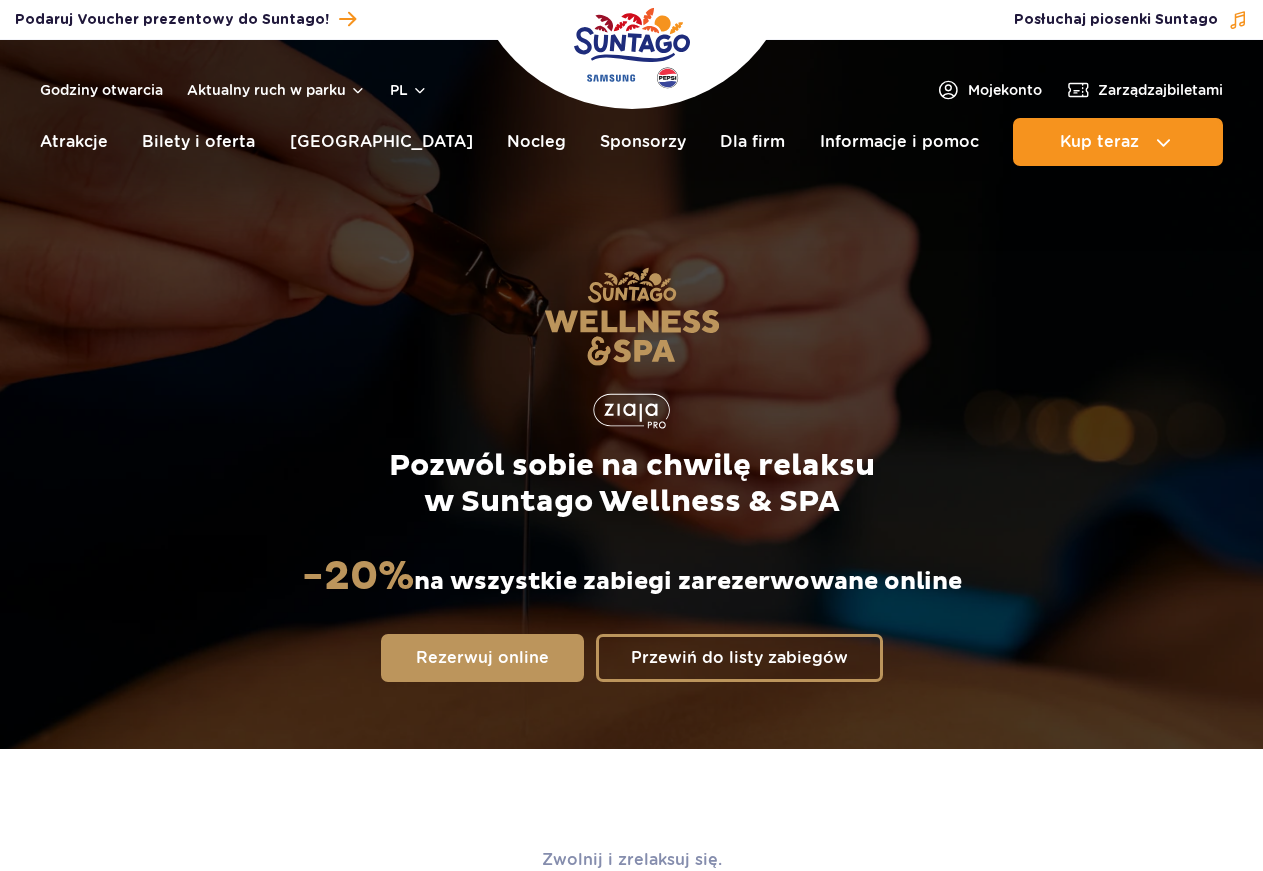scroll, scrollTop: 0, scrollLeft: 0, axis: both 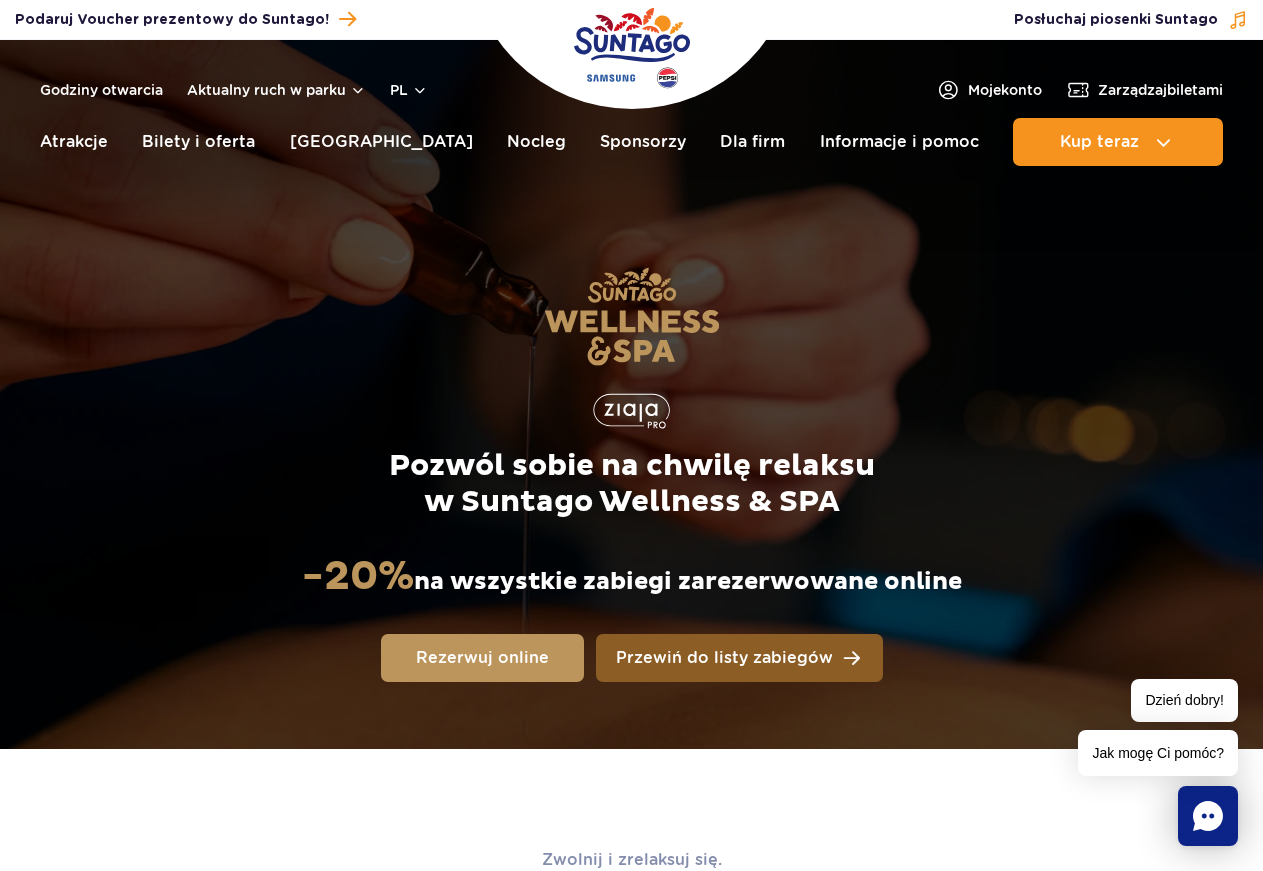 click on "Przewiń do listy zabiegów" at bounding box center (739, 658) 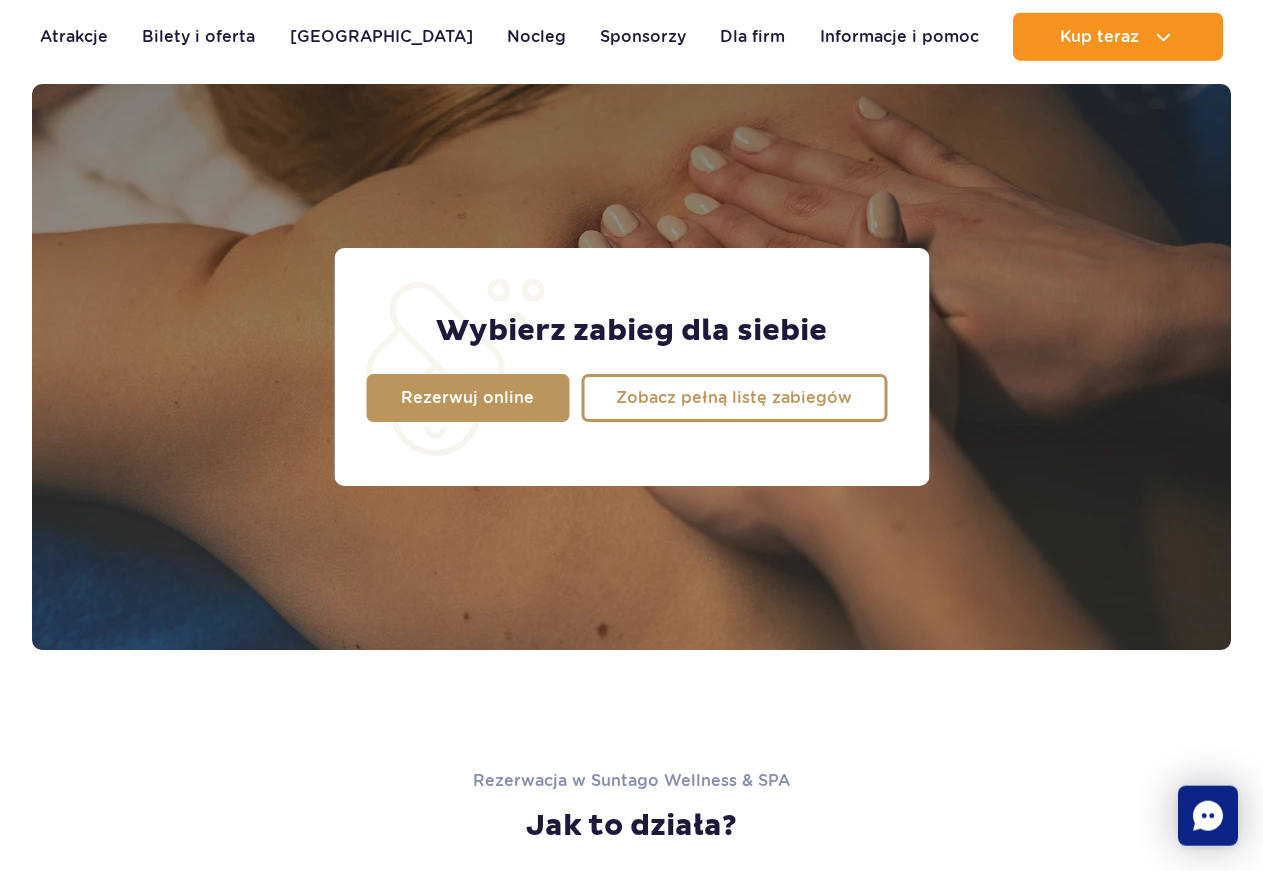 scroll, scrollTop: 1595, scrollLeft: 0, axis: vertical 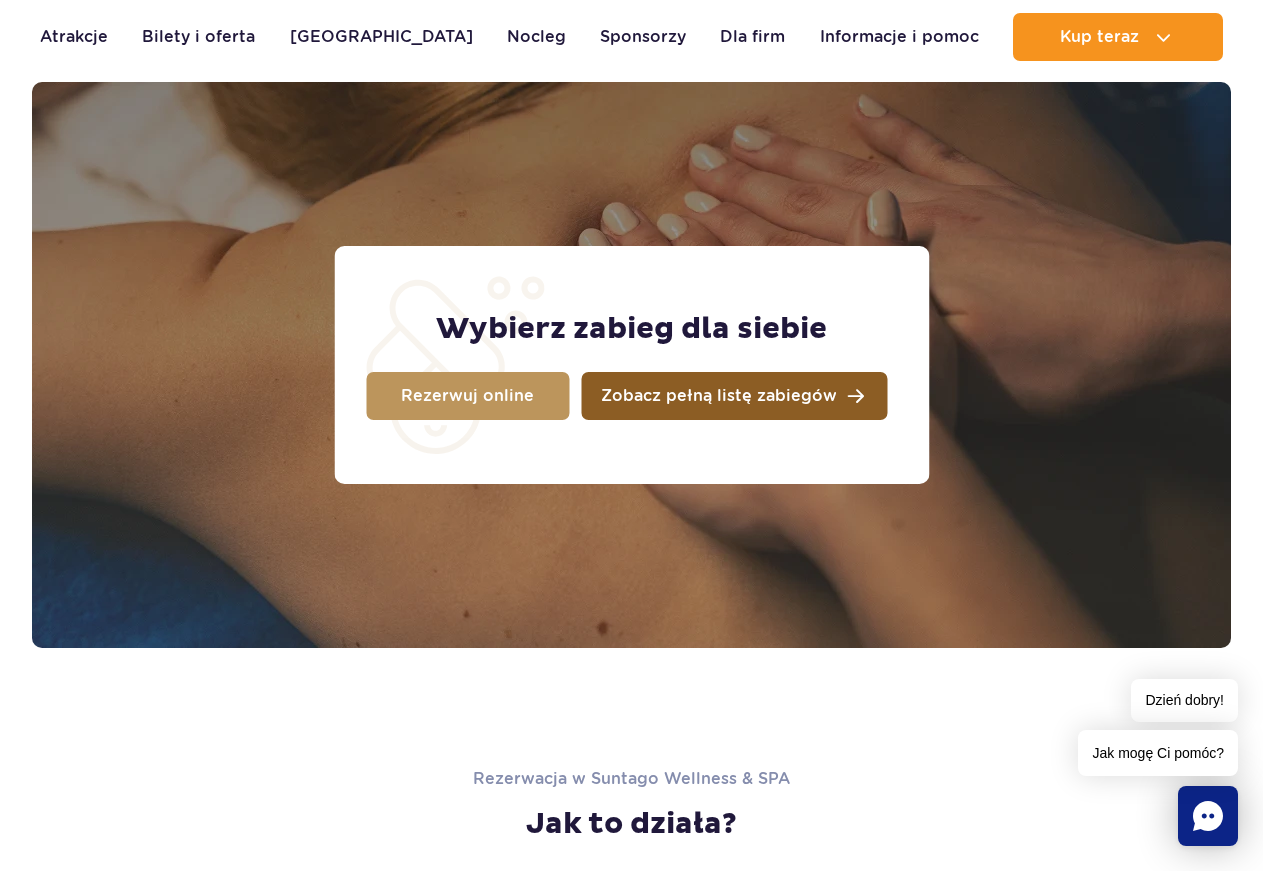 click on "Zobacz pełną listę zabiegów" at bounding box center [719, 396] 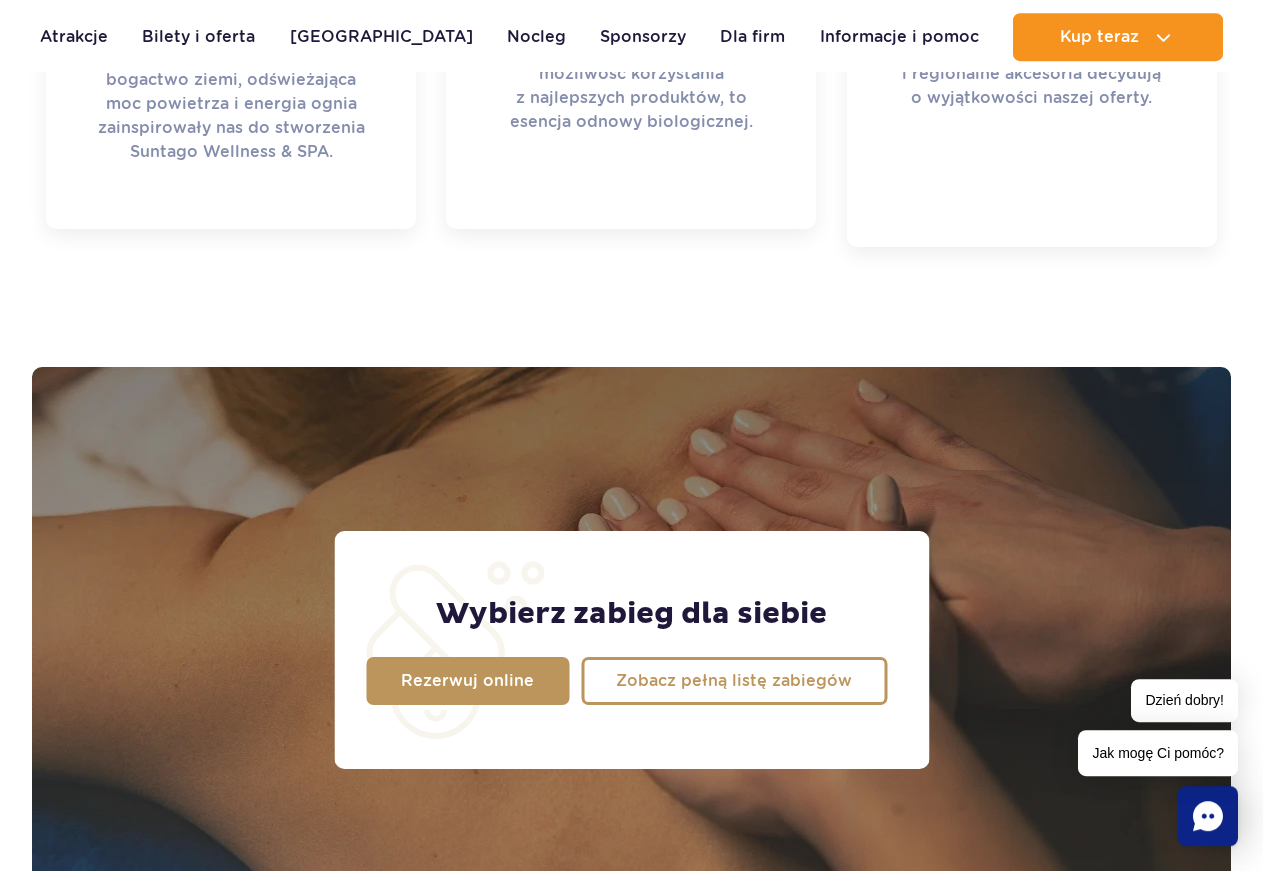 scroll, scrollTop: 1289, scrollLeft: 0, axis: vertical 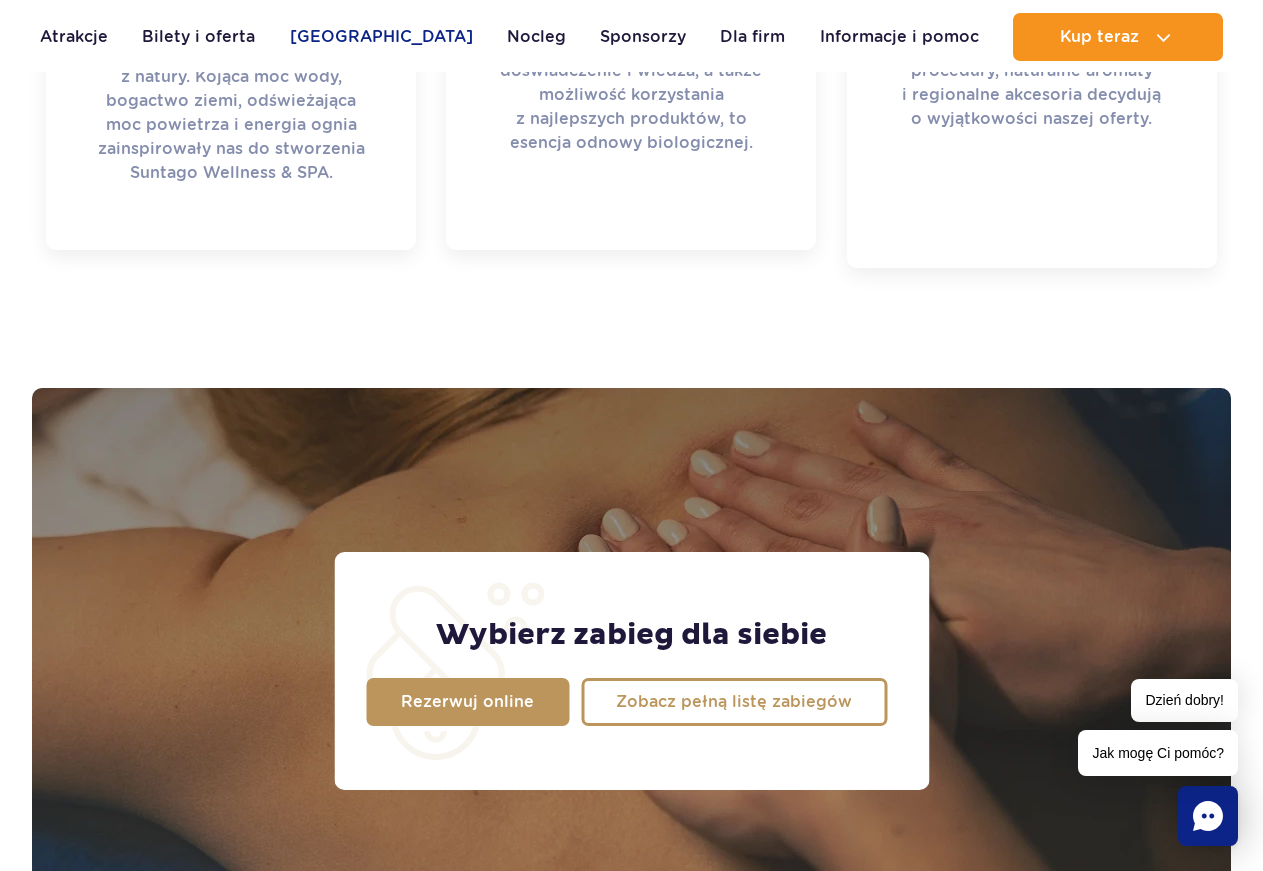 click on "Poznaj park" at bounding box center [381, 37] 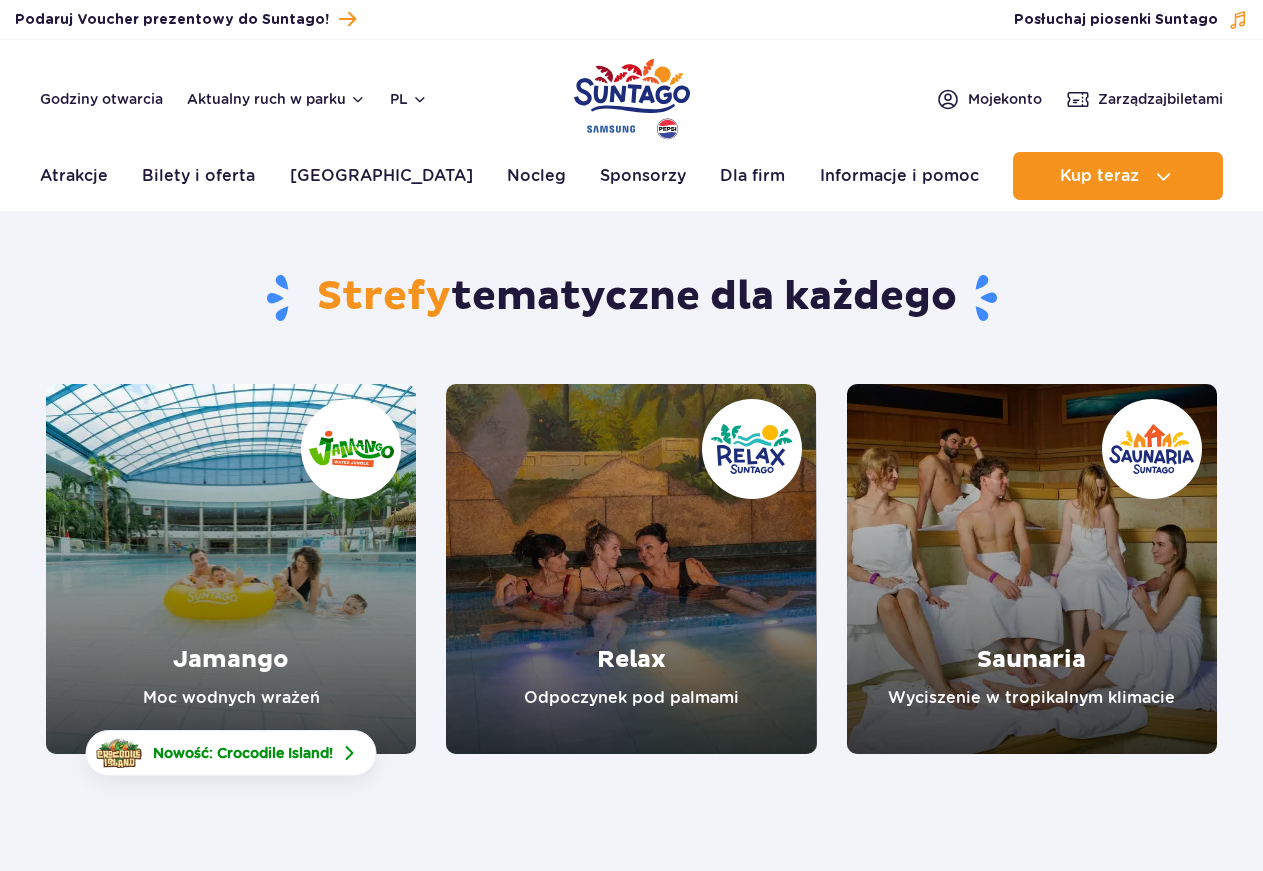 scroll, scrollTop: 0, scrollLeft: 0, axis: both 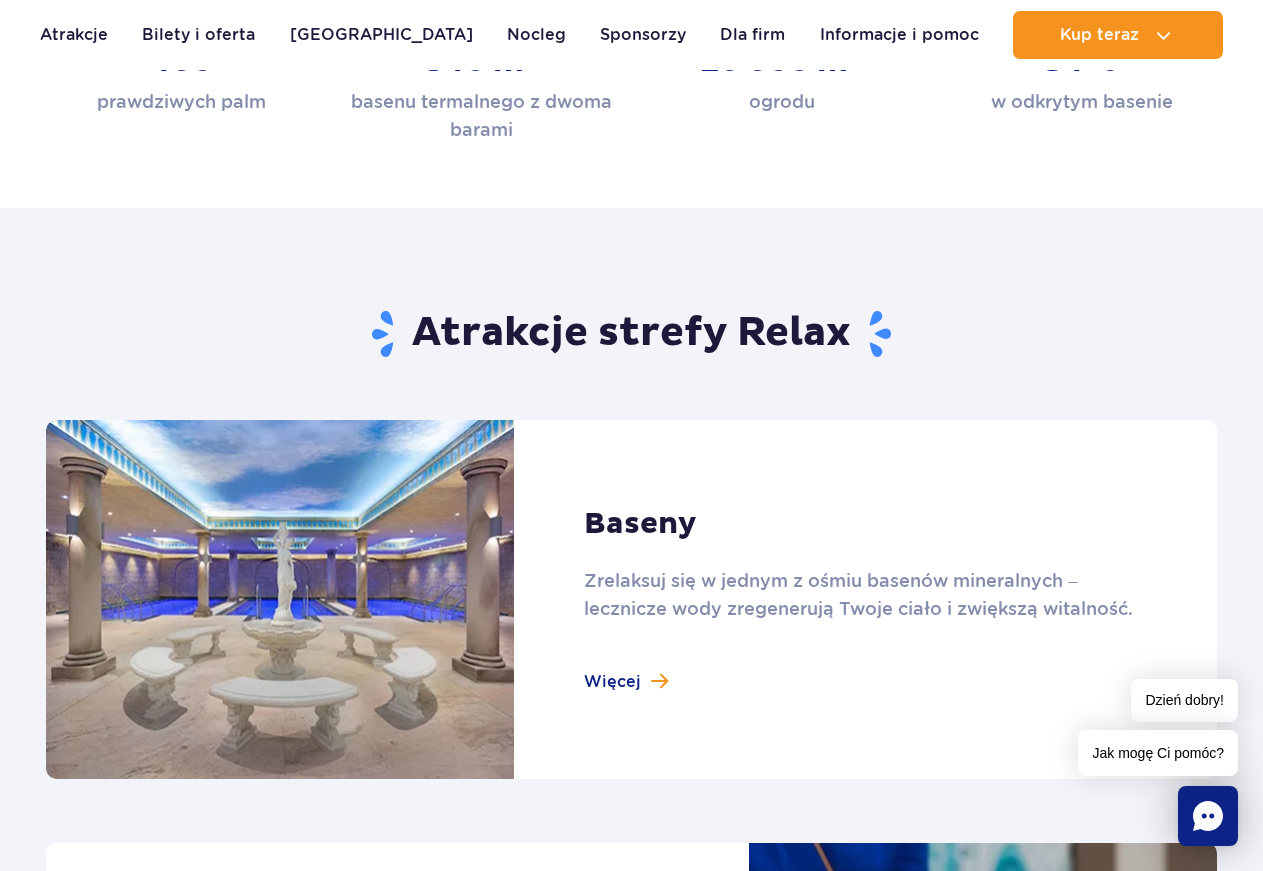 click at bounding box center (631, 599) 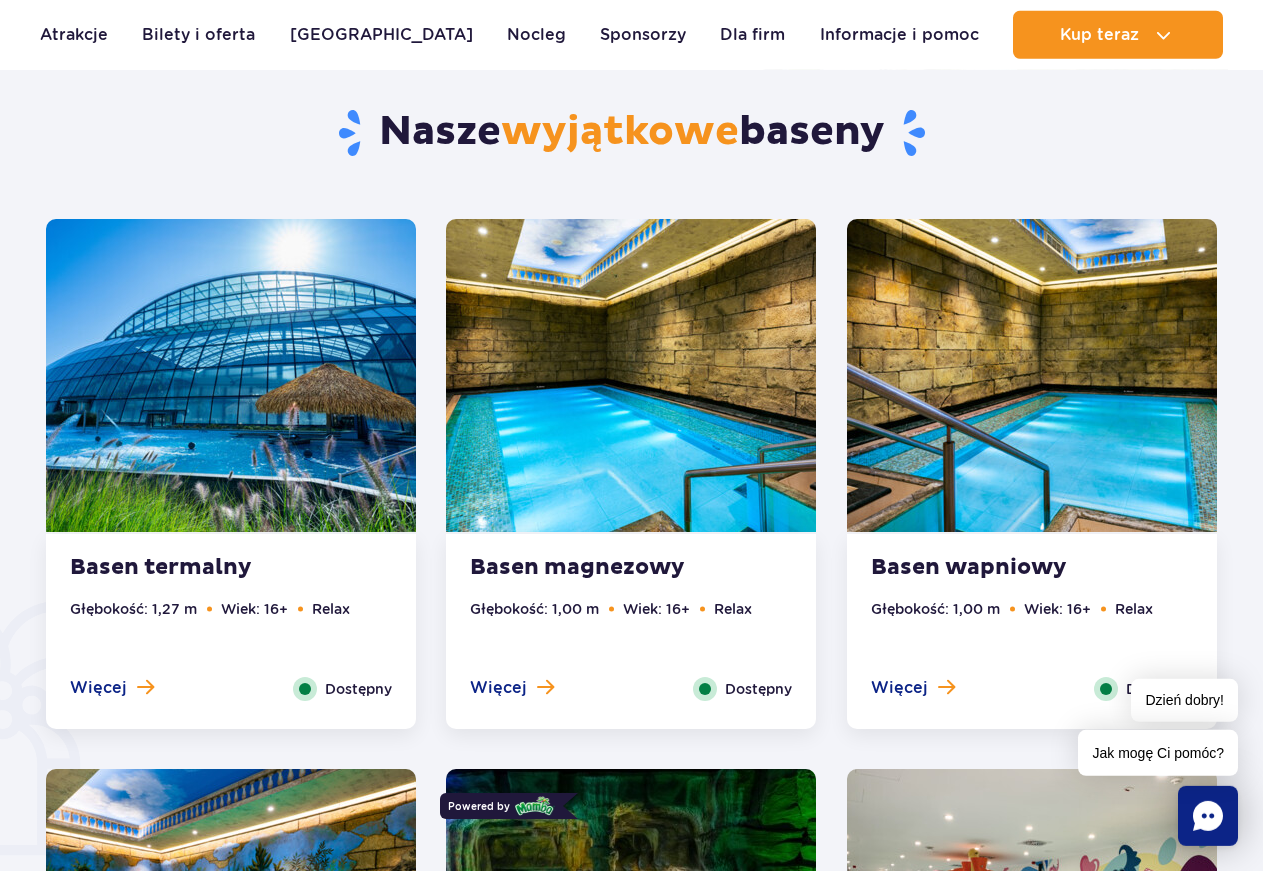 scroll, scrollTop: 918, scrollLeft: 0, axis: vertical 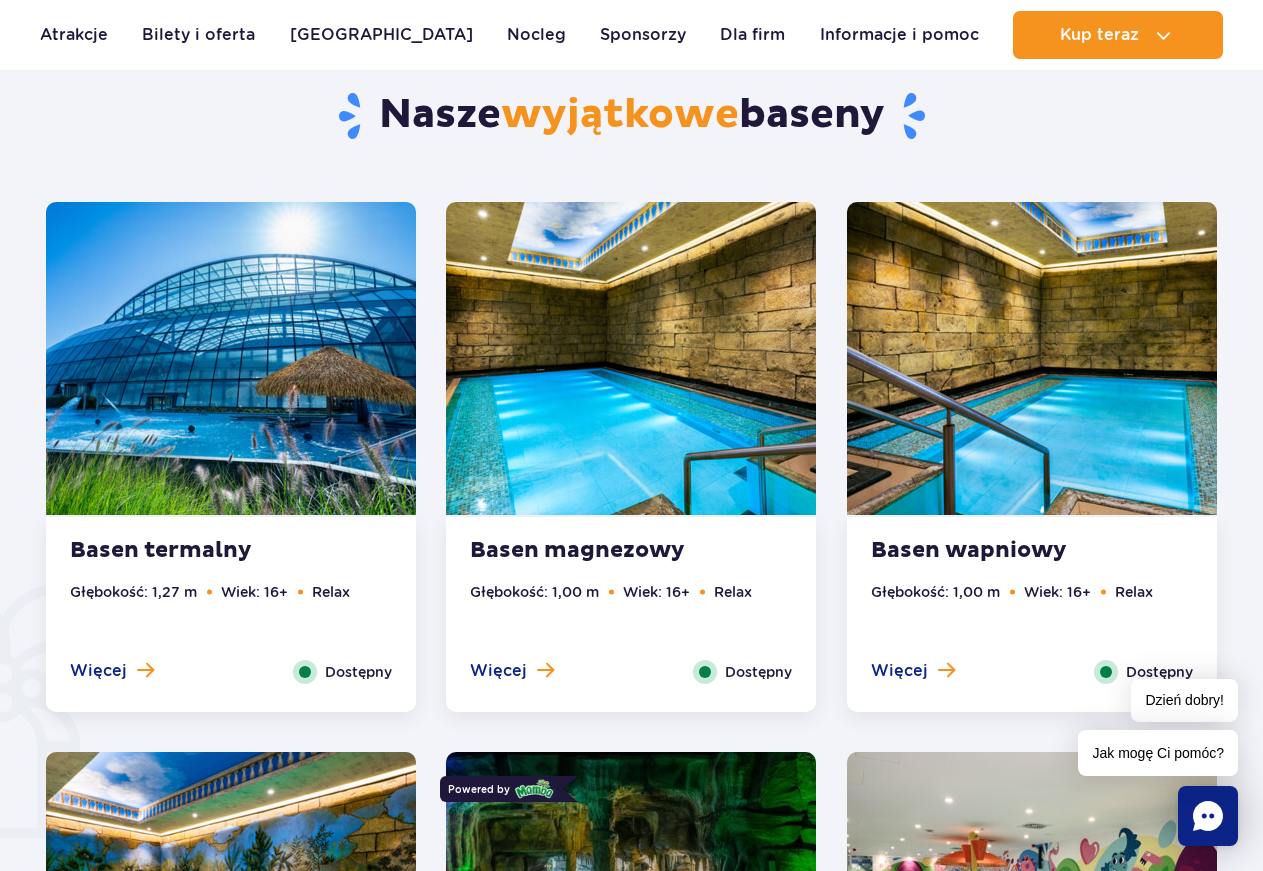 click at bounding box center (231, 358) 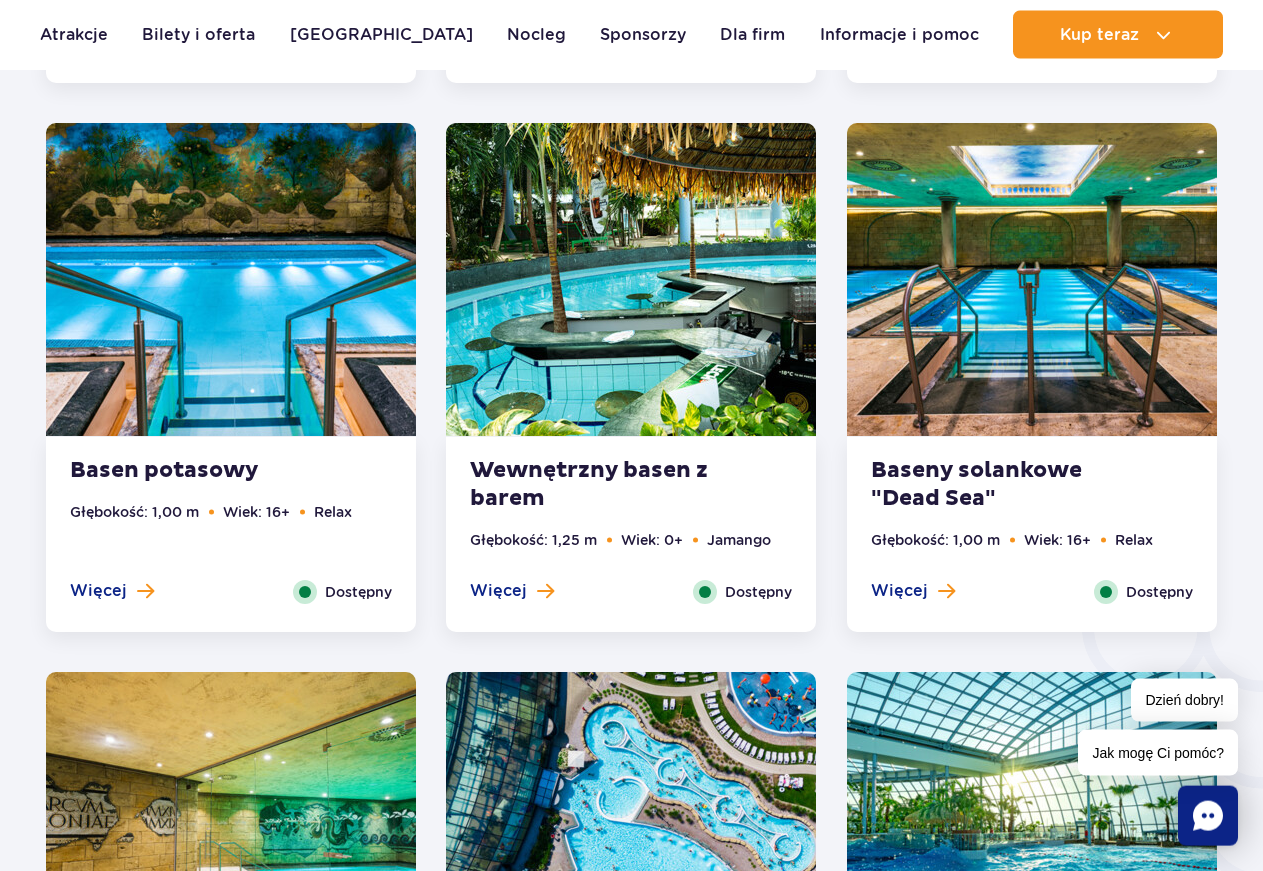 scroll, scrollTop: 2881, scrollLeft: 0, axis: vertical 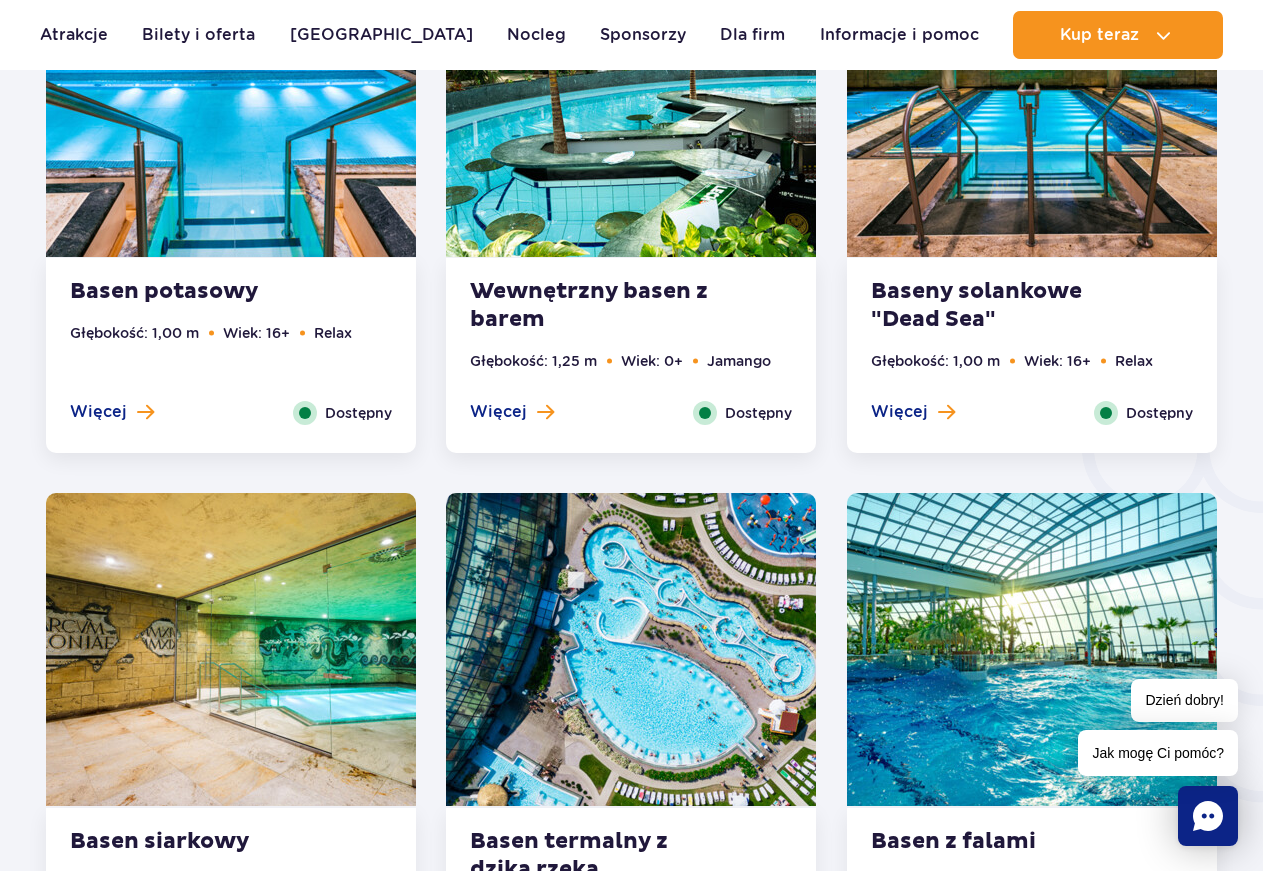 click at bounding box center (1032, 100) 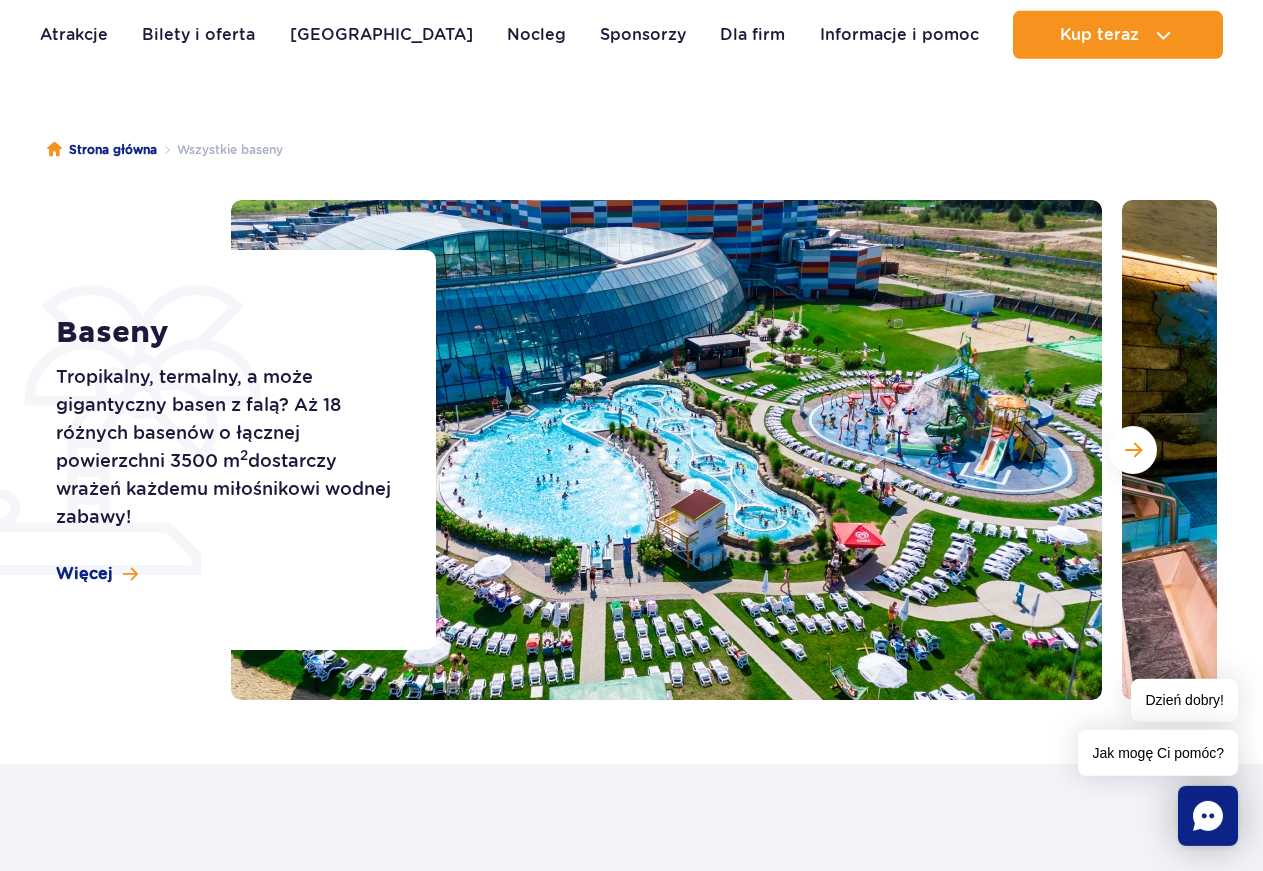 scroll, scrollTop: 0, scrollLeft: 0, axis: both 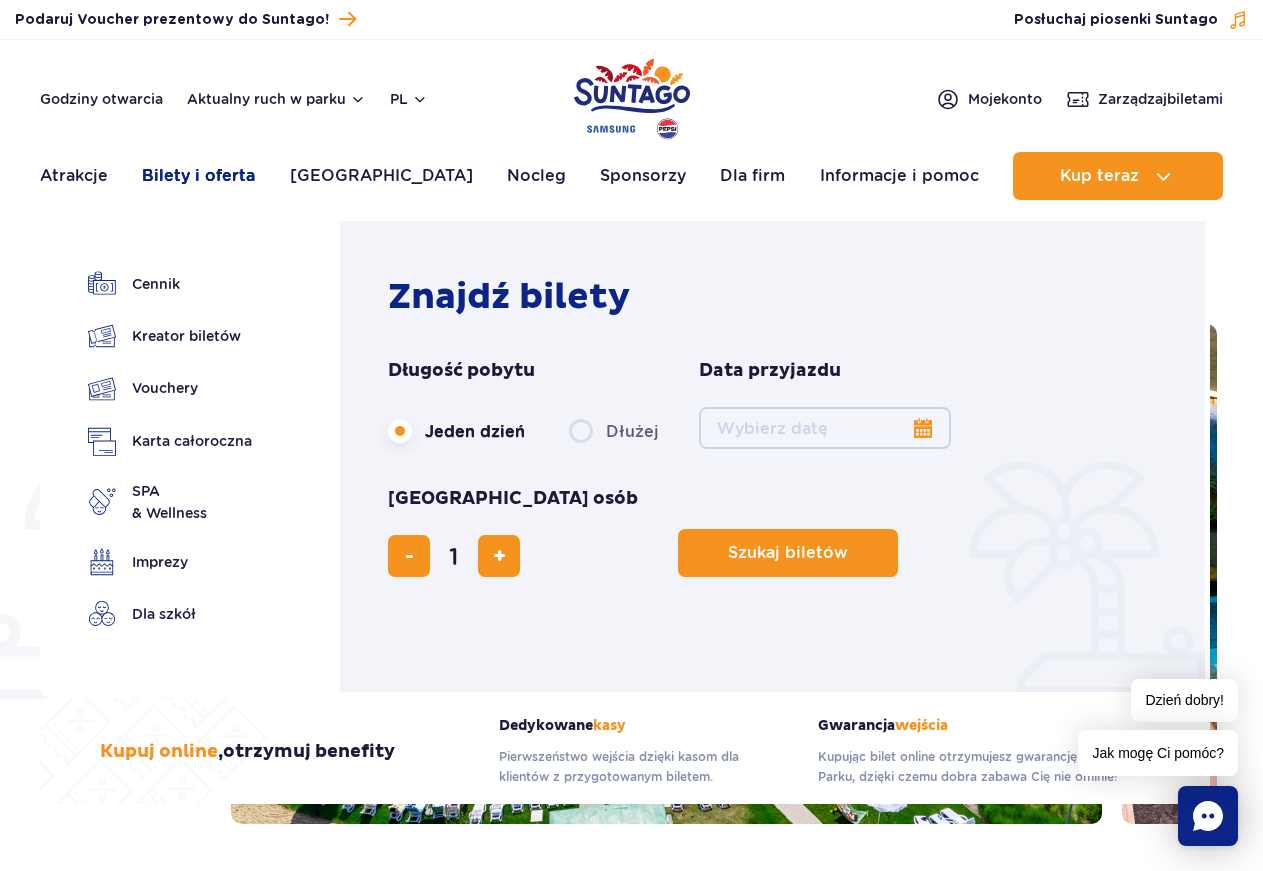click on "Bilety i oferta" at bounding box center [198, 176] 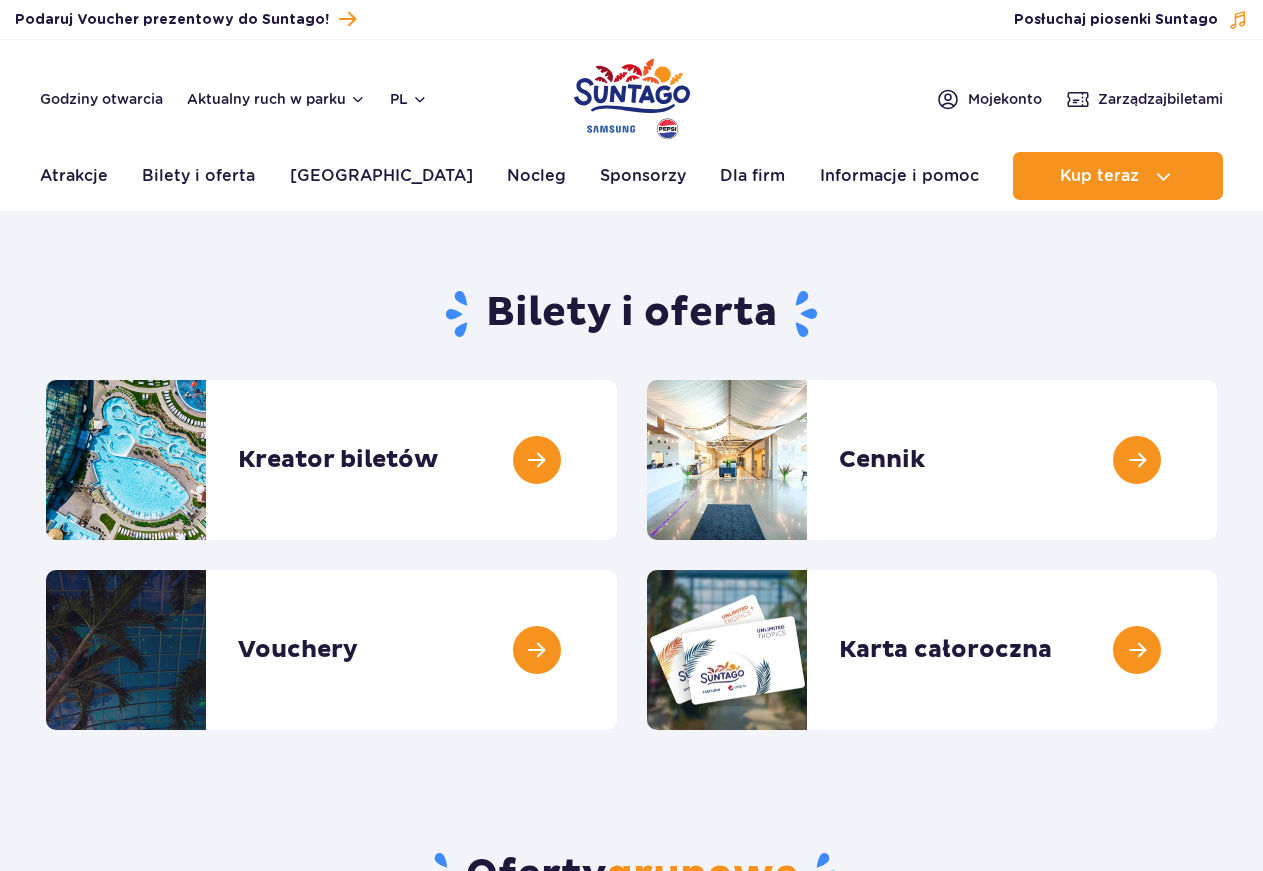 scroll, scrollTop: 0, scrollLeft: 0, axis: both 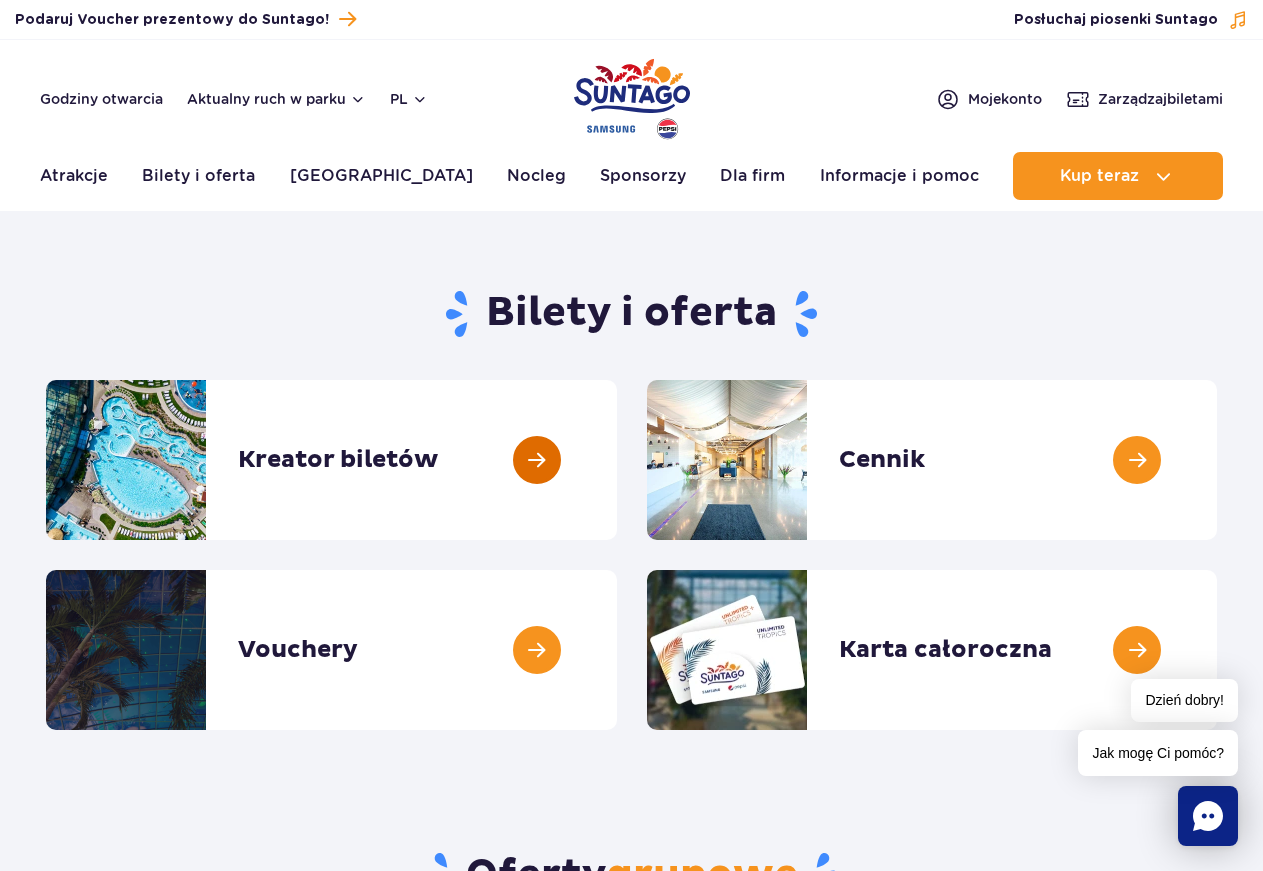 click at bounding box center (617, 460) 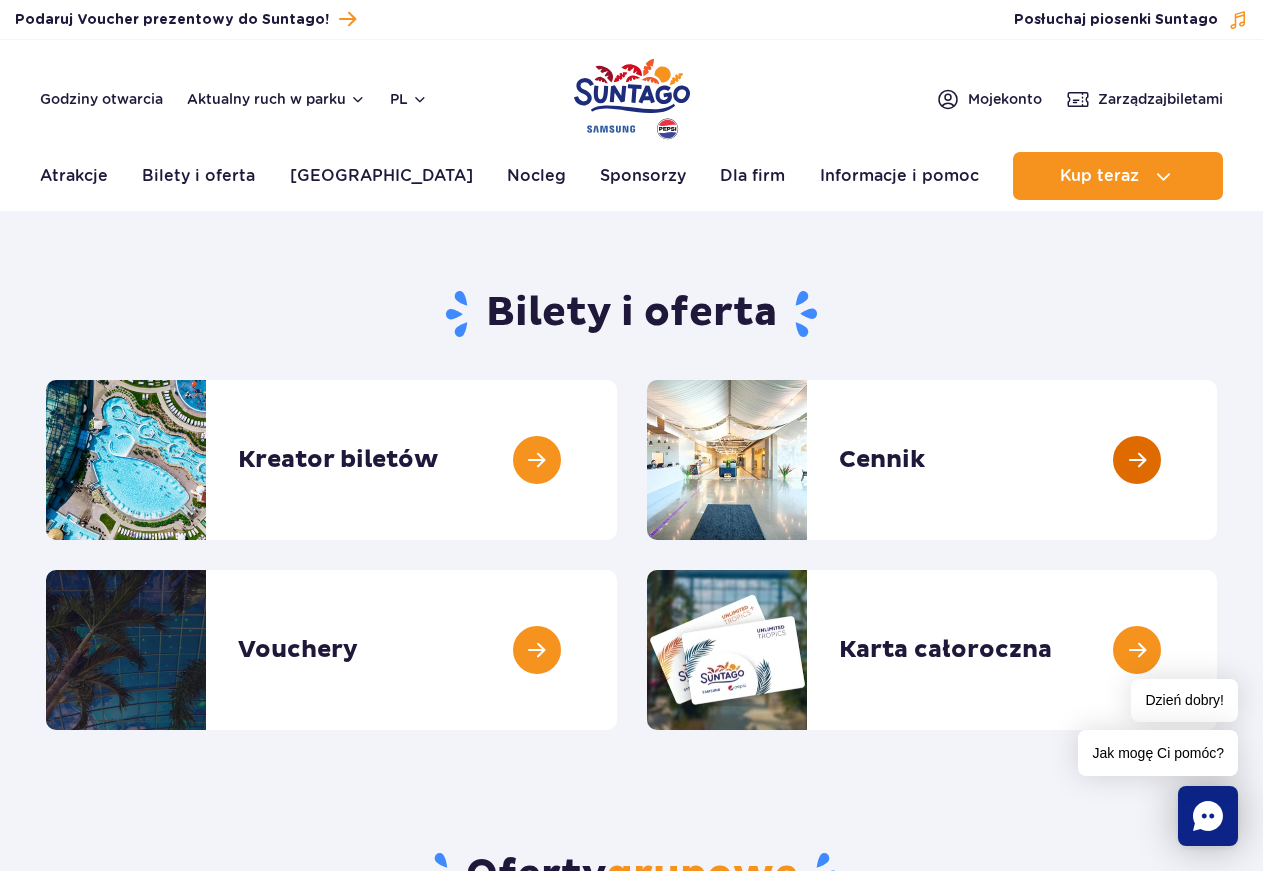 click at bounding box center [1217, 460] 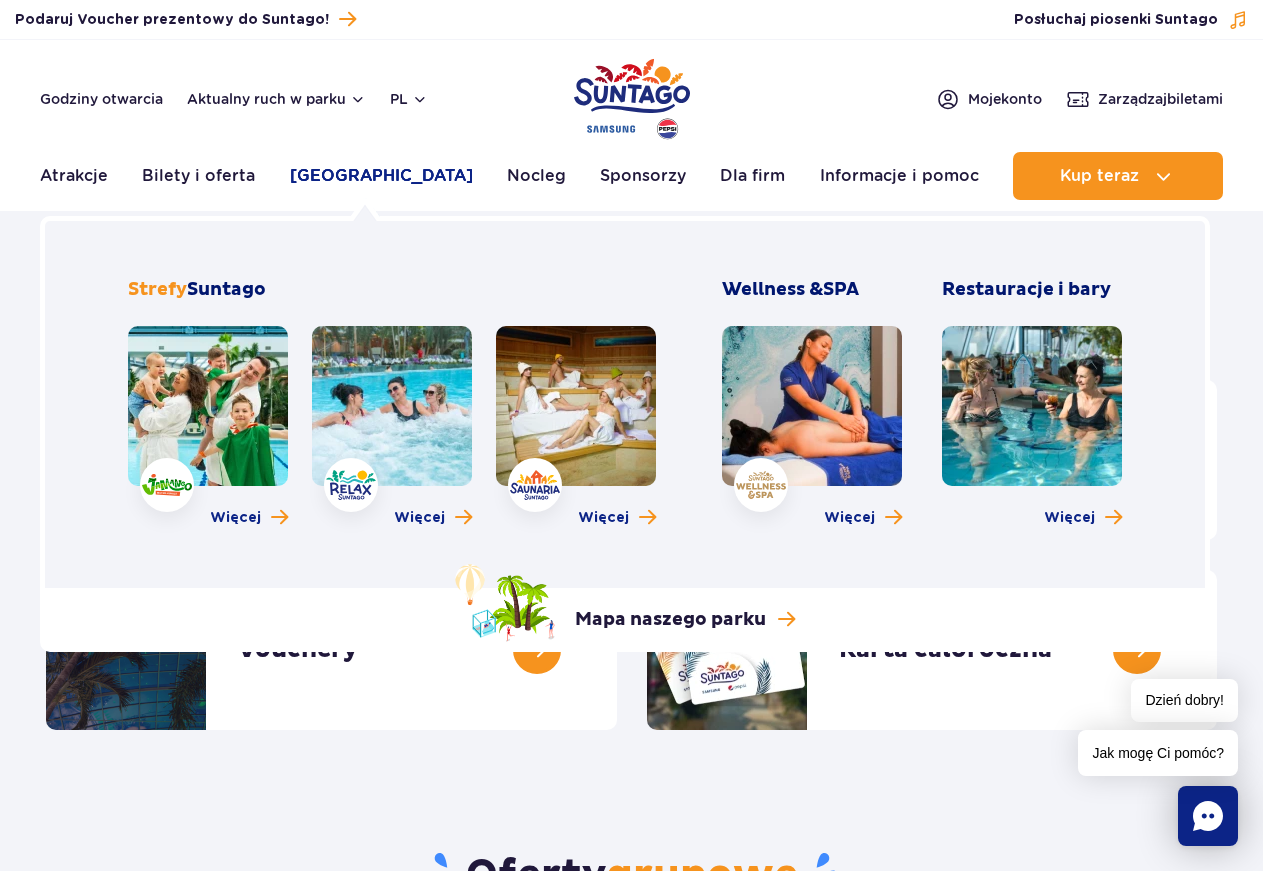 click on "Poznaj park" at bounding box center (381, 176) 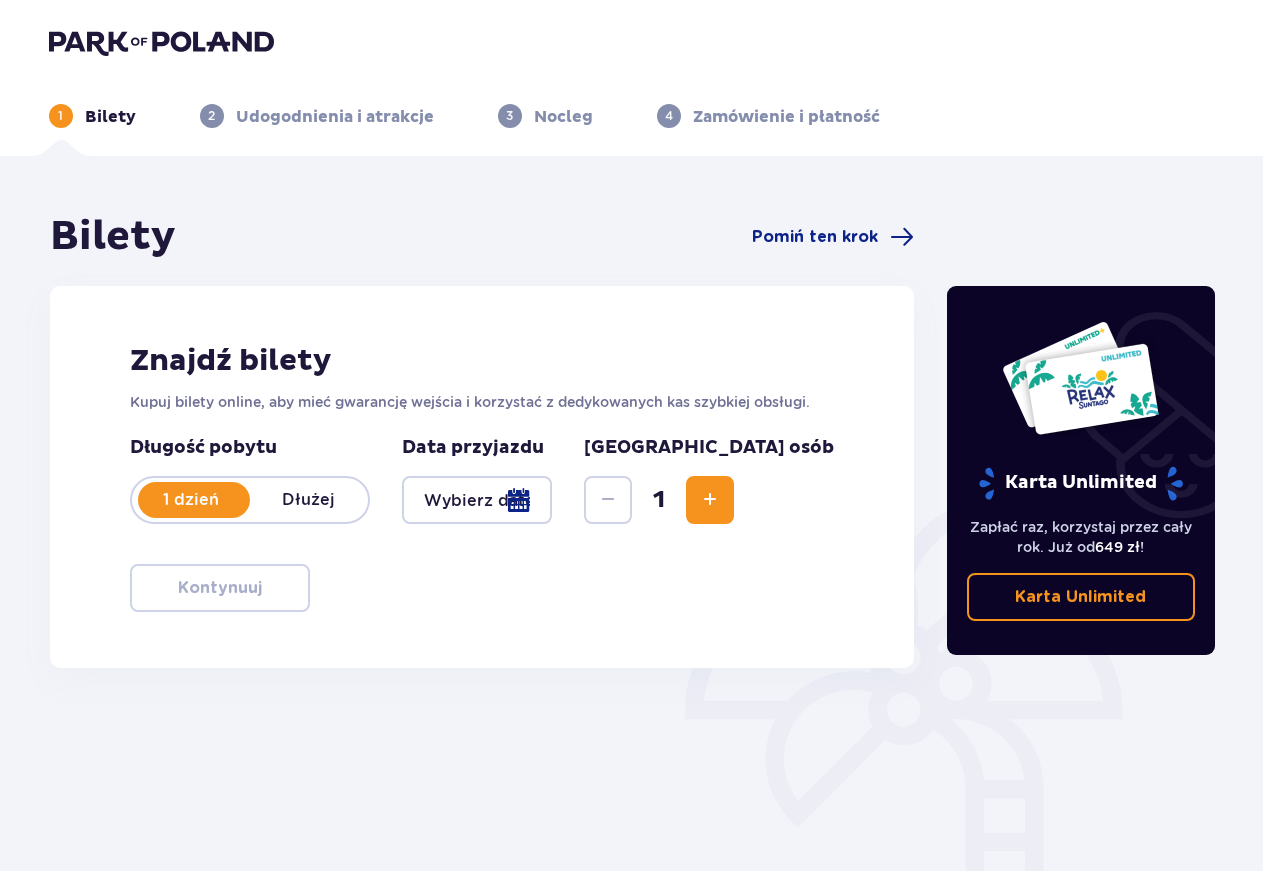 scroll, scrollTop: 0, scrollLeft: 0, axis: both 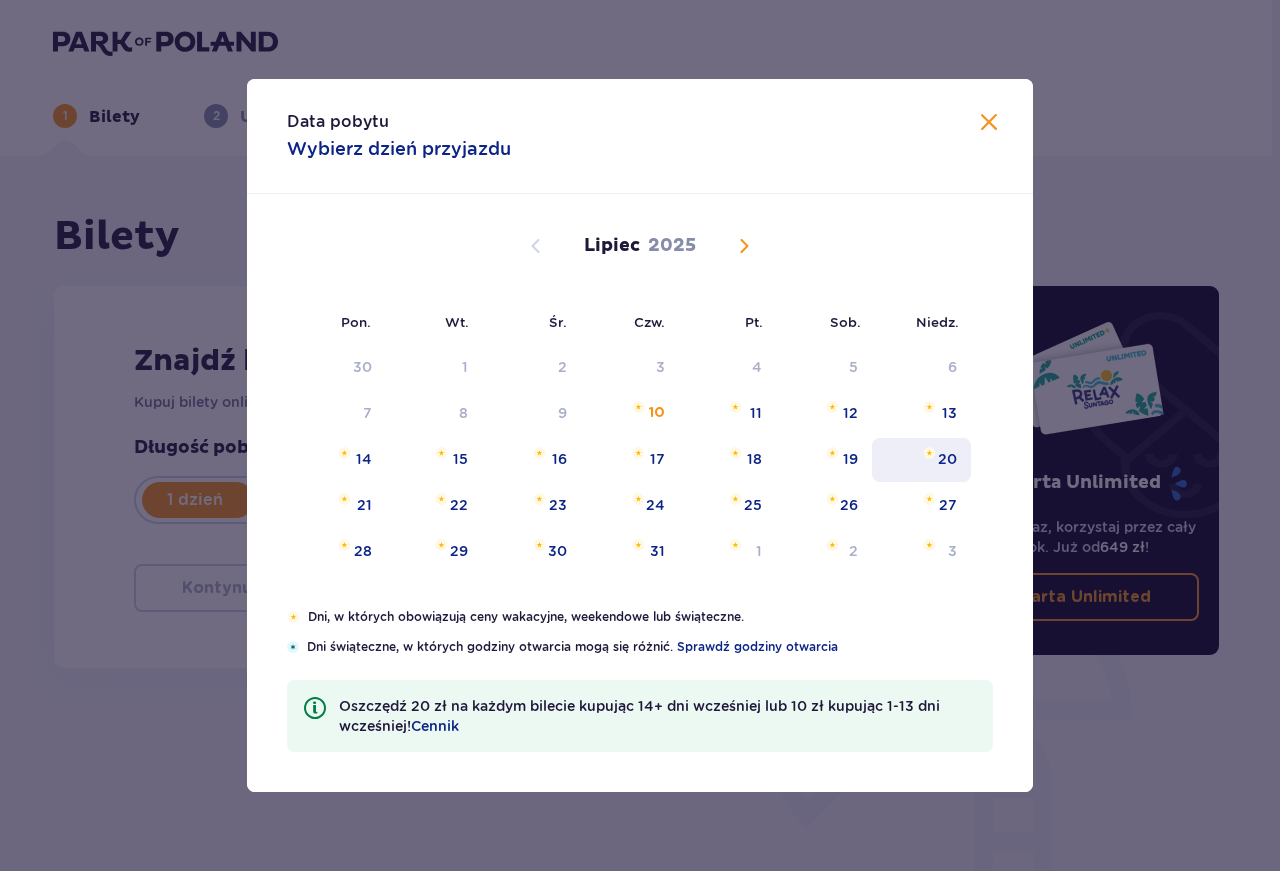 click on "20" at bounding box center (947, 459) 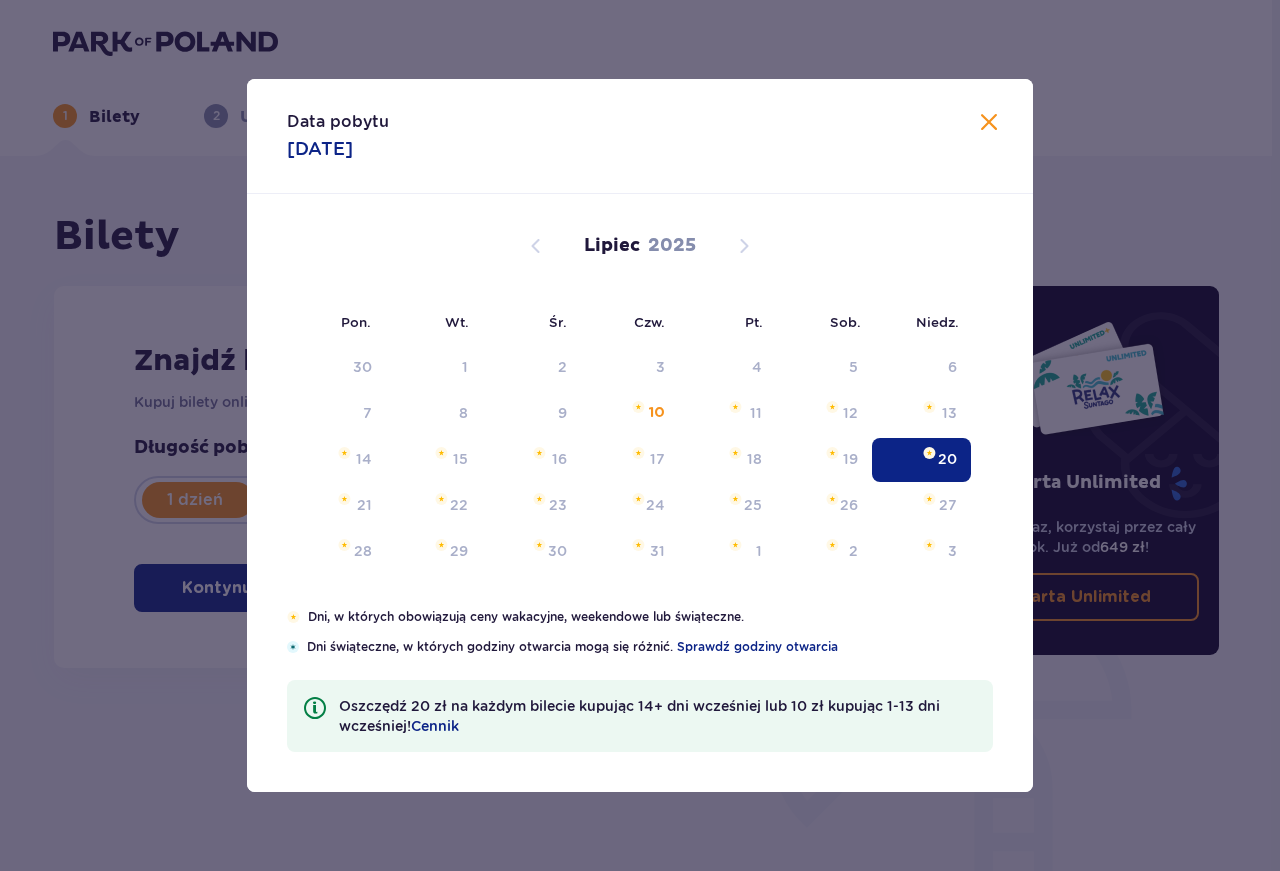 type on "[DATE]" 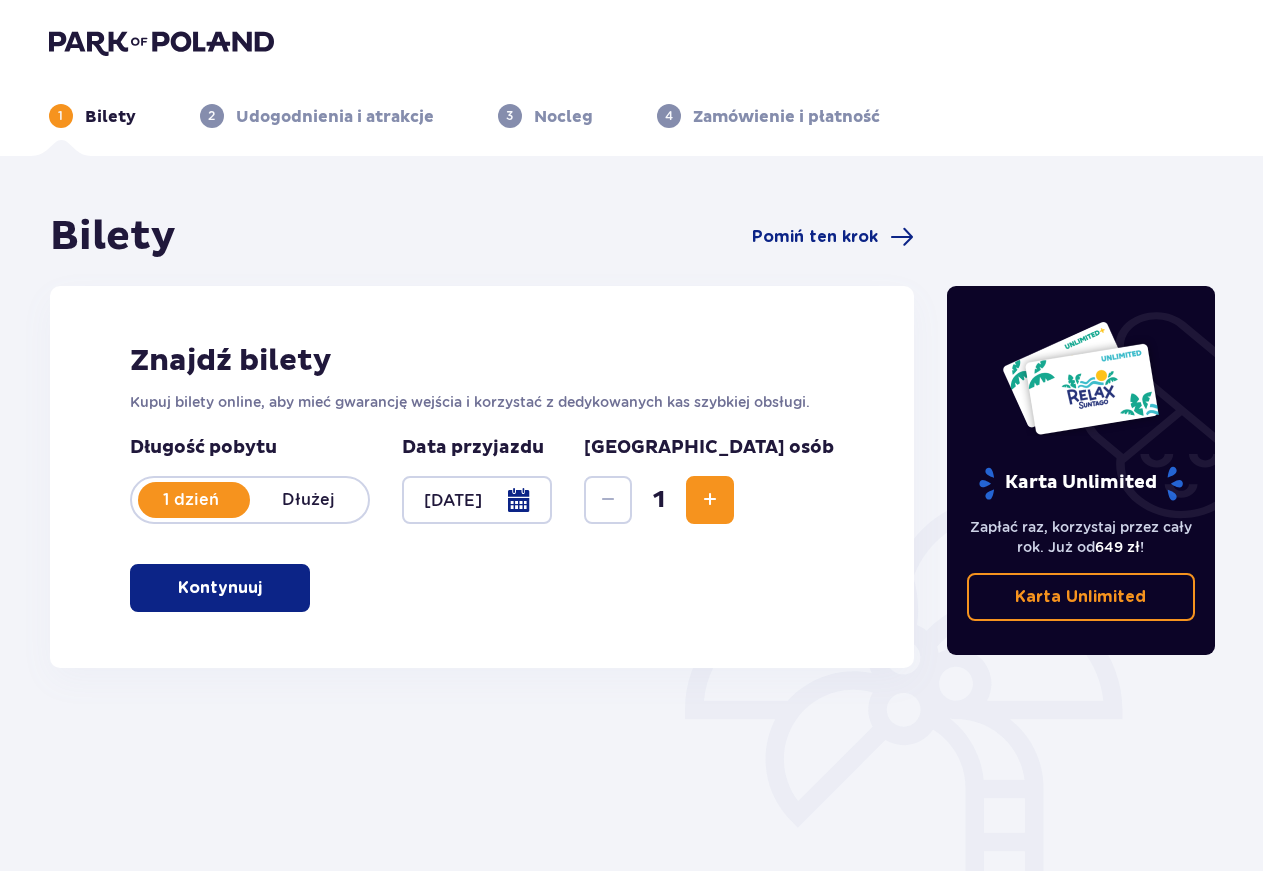 click at bounding box center [710, 500] 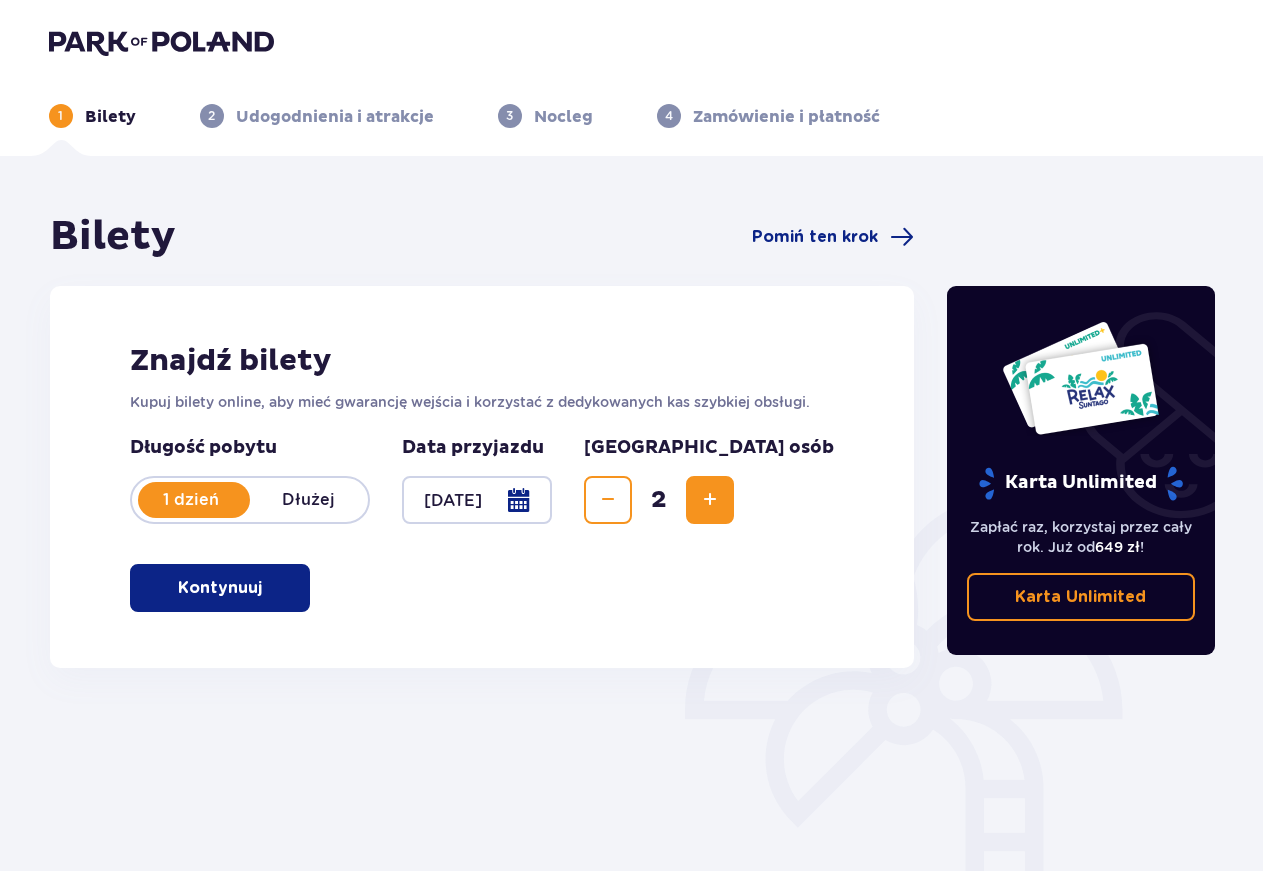 click on "Kontynuuj" at bounding box center (220, 588) 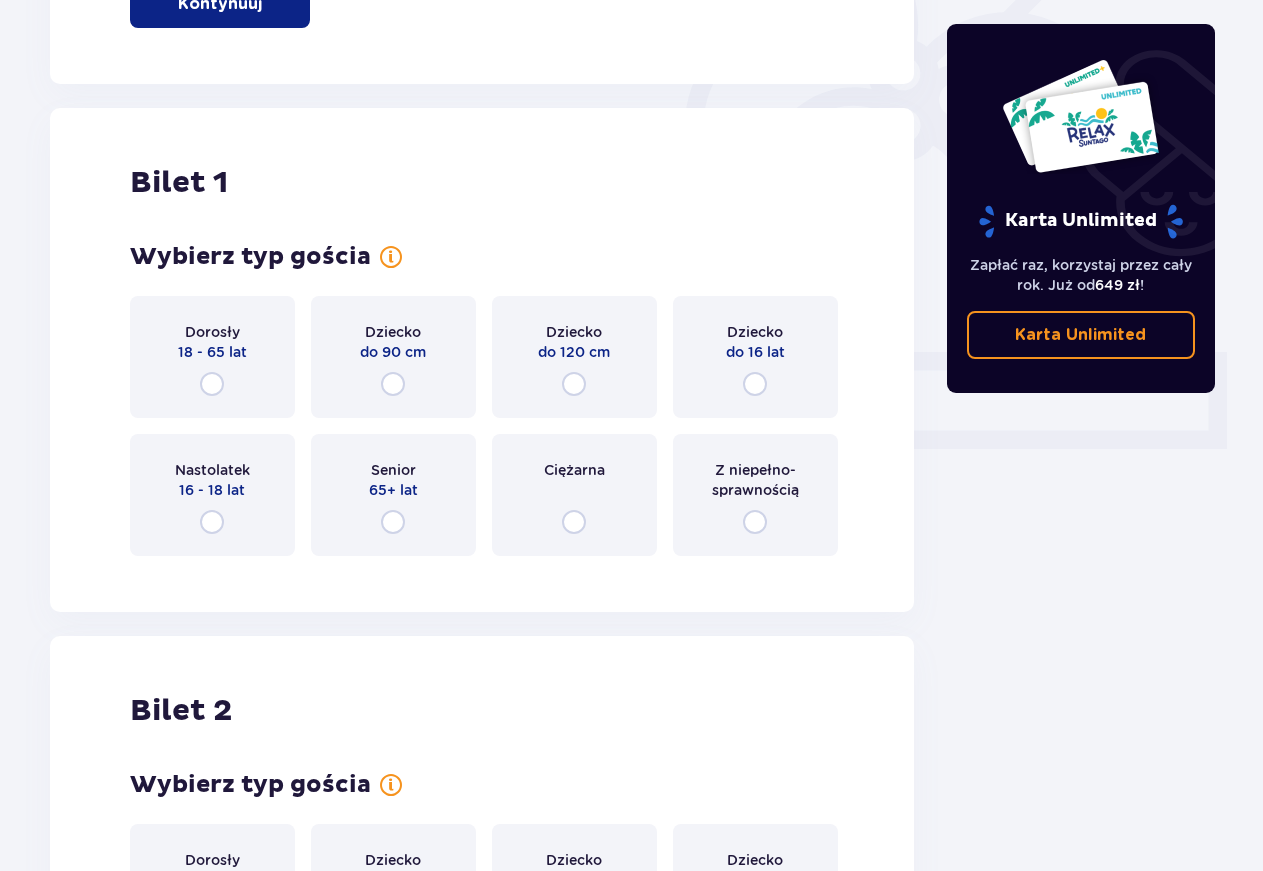 scroll, scrollTop: 668, scrollLeft: 0, axis: vertical 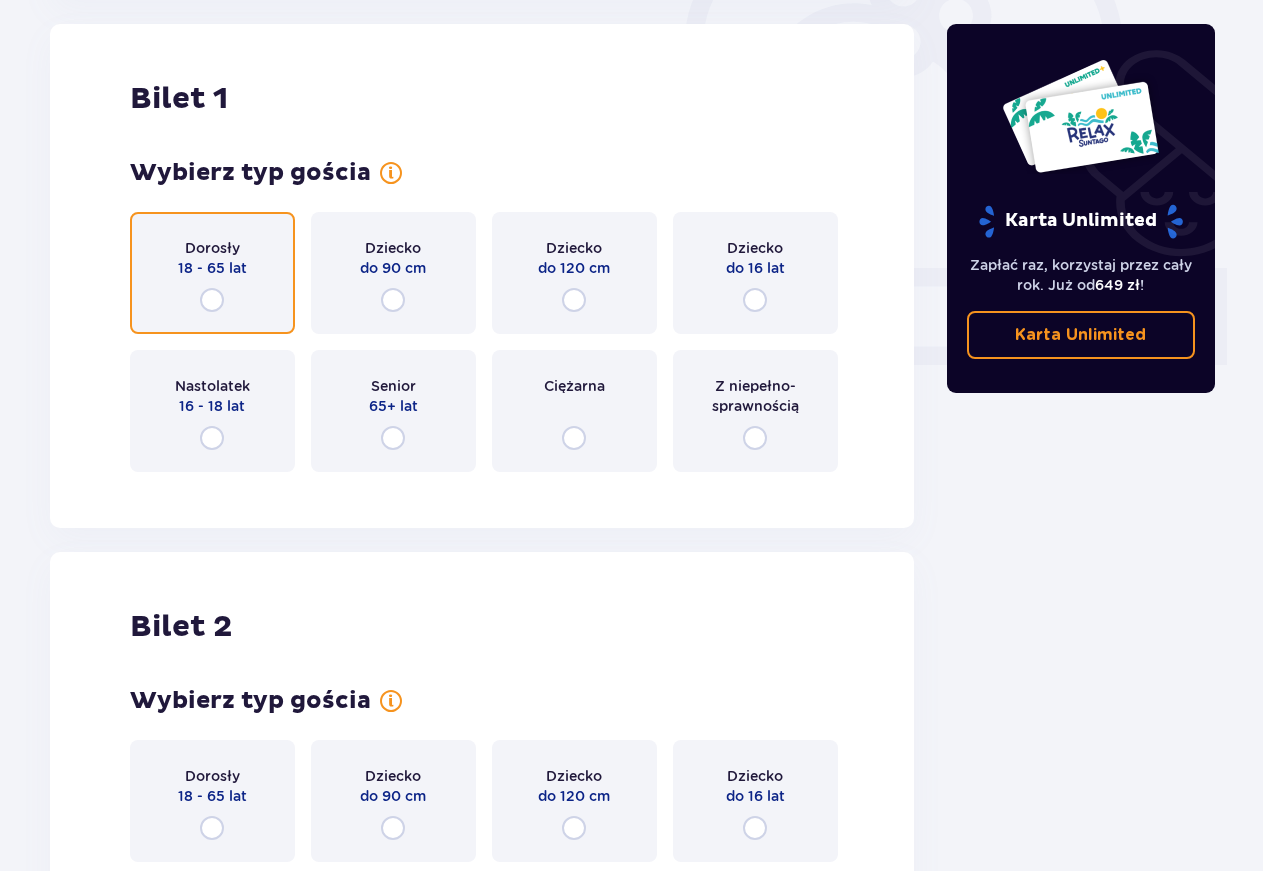 click at bounding box center (212, 300) 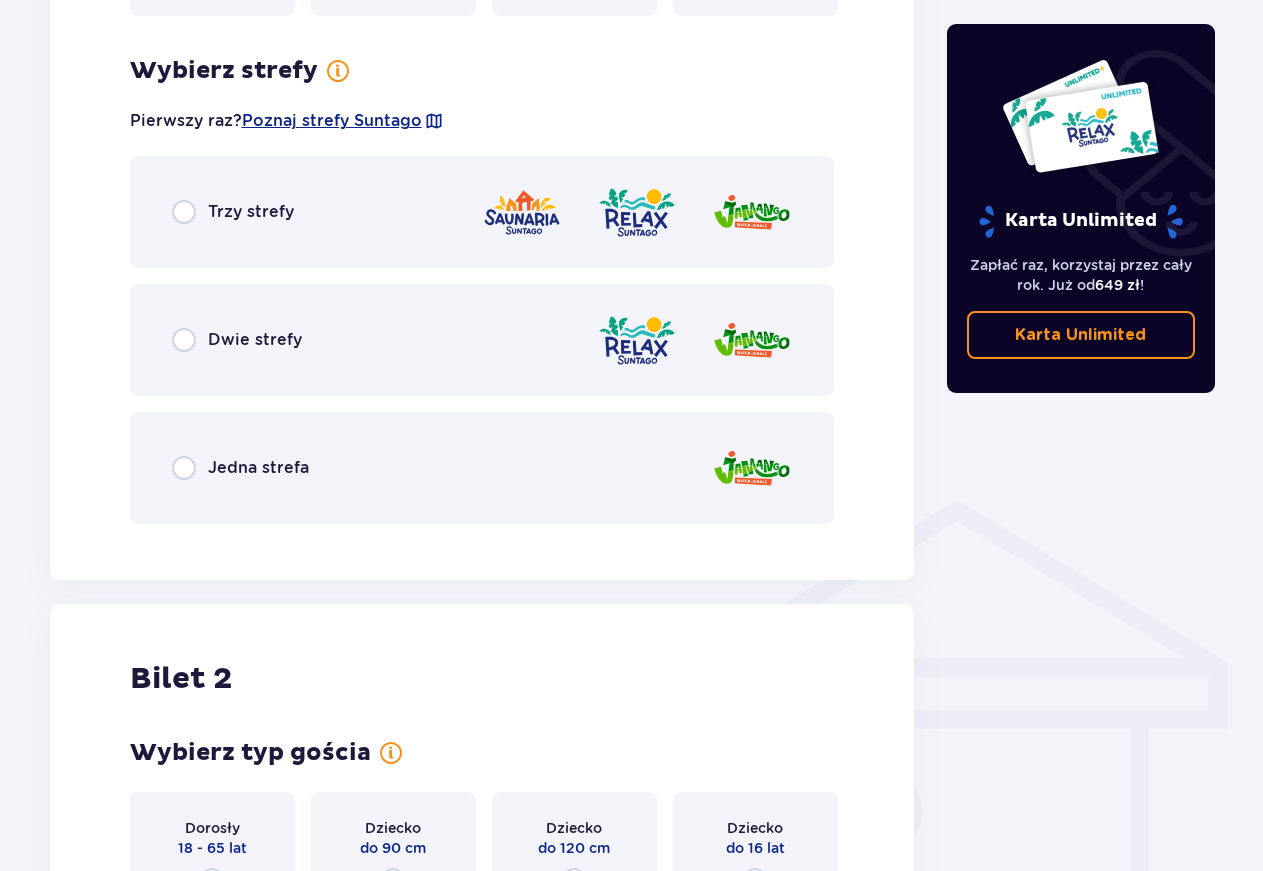 scroll, scrollTop: 1156, scrollLeft: 0, axis: vertical 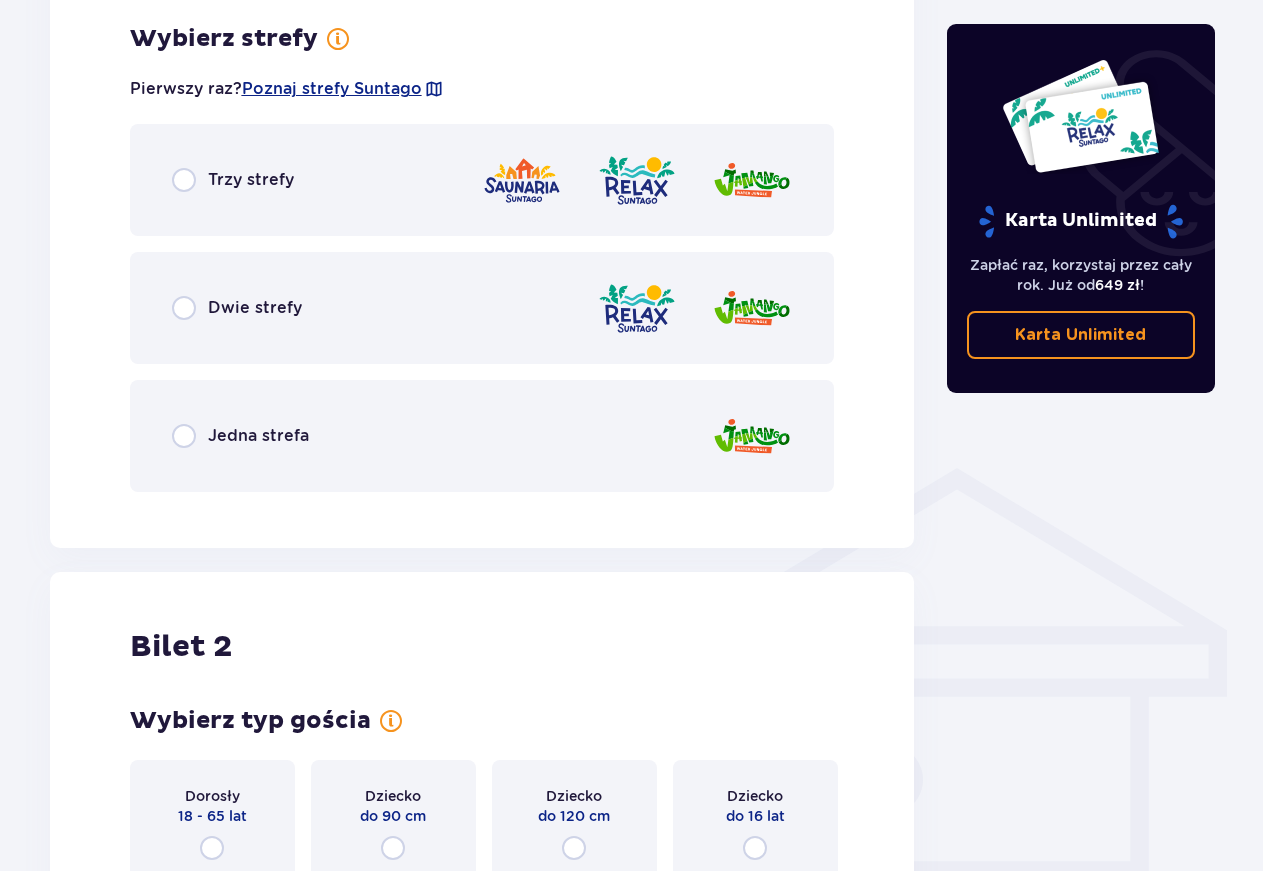 click on "Jedna strefa" at bounding box center [258, 436] 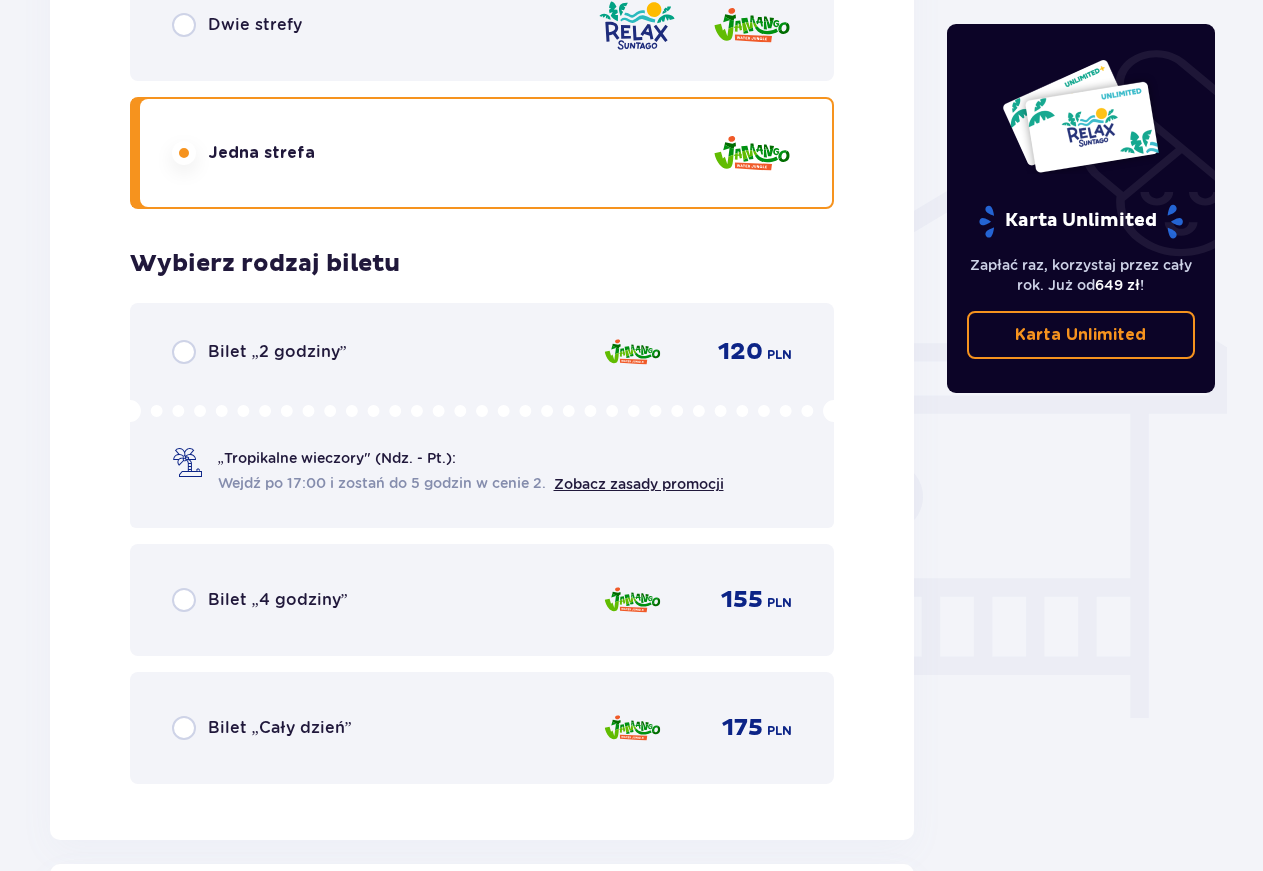 scroll, scrollTop: 1438, scrollLeft: 0, axis: vertical 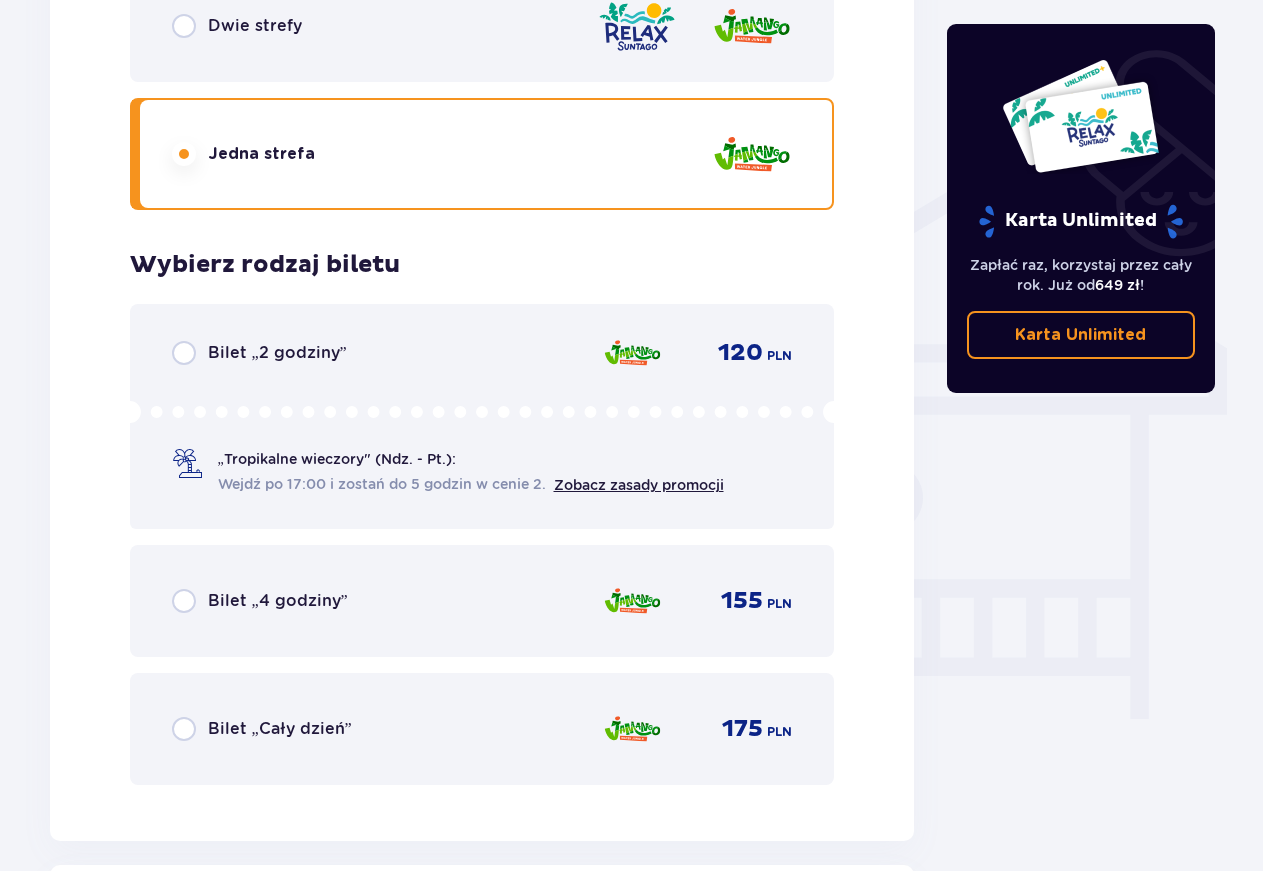 click on "Jedna strefa" at bounding box center (261, 154) 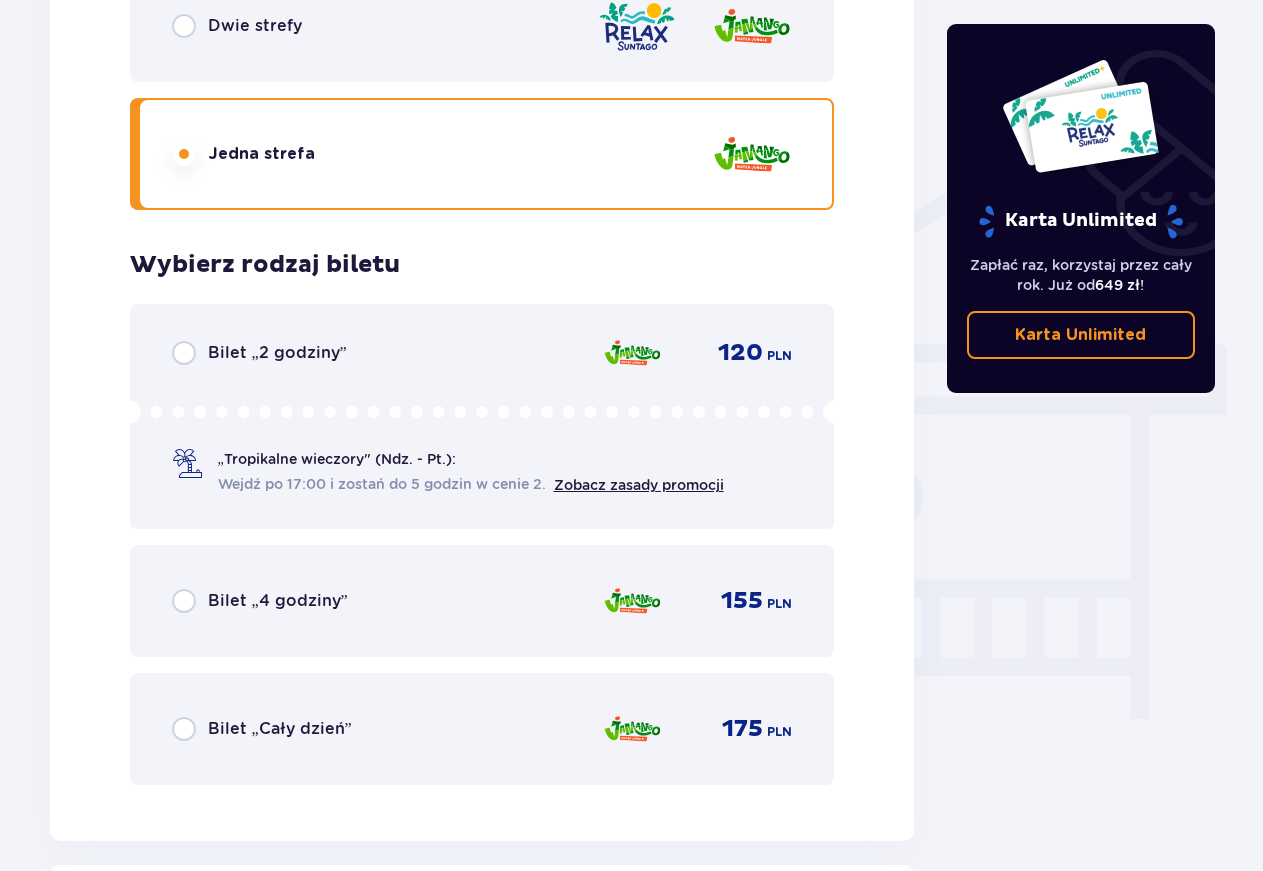 click on "Bilet „Cały dzień” 175 PLN" at bounding box center (482, 729) 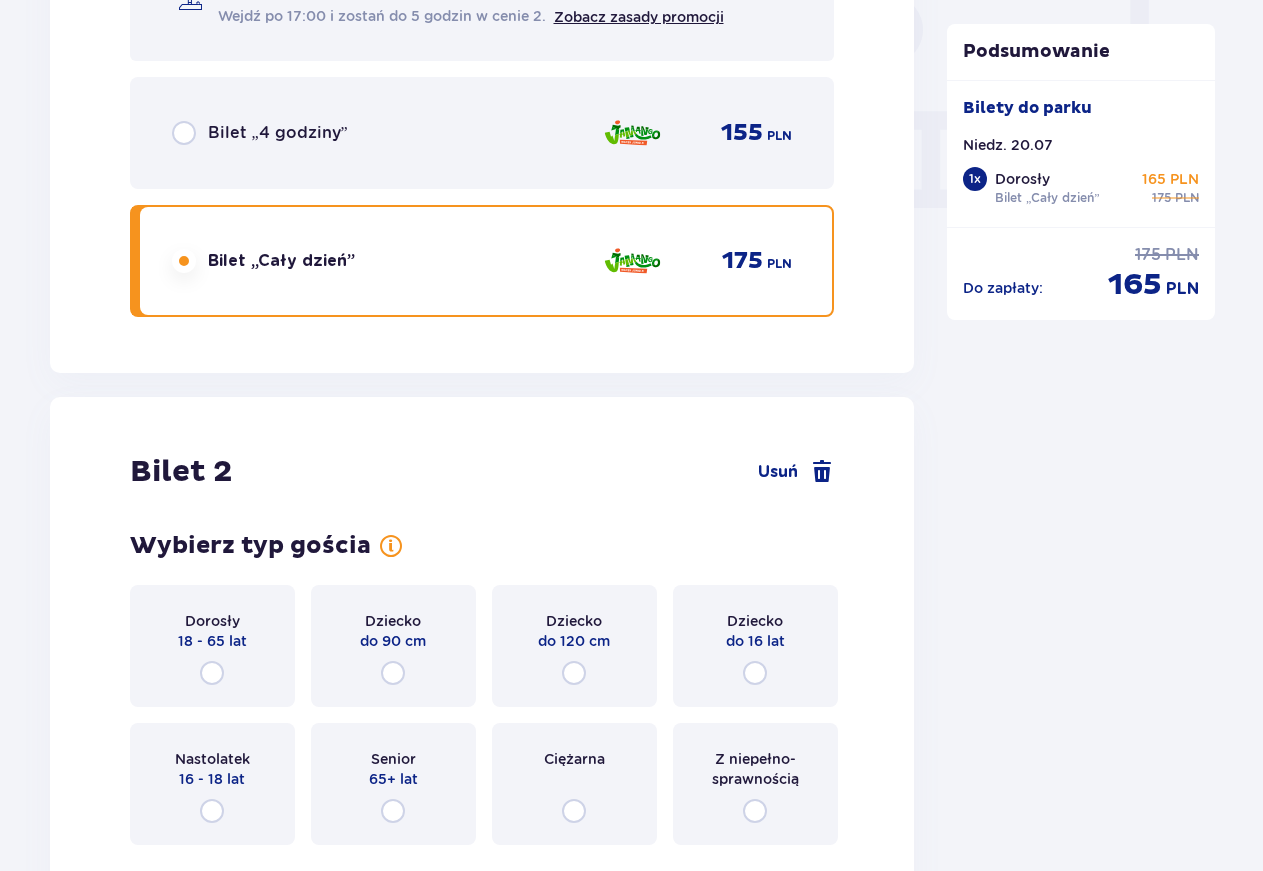 scroll, scrollTop: 2152, scrollLeft: 0, axis: vertical 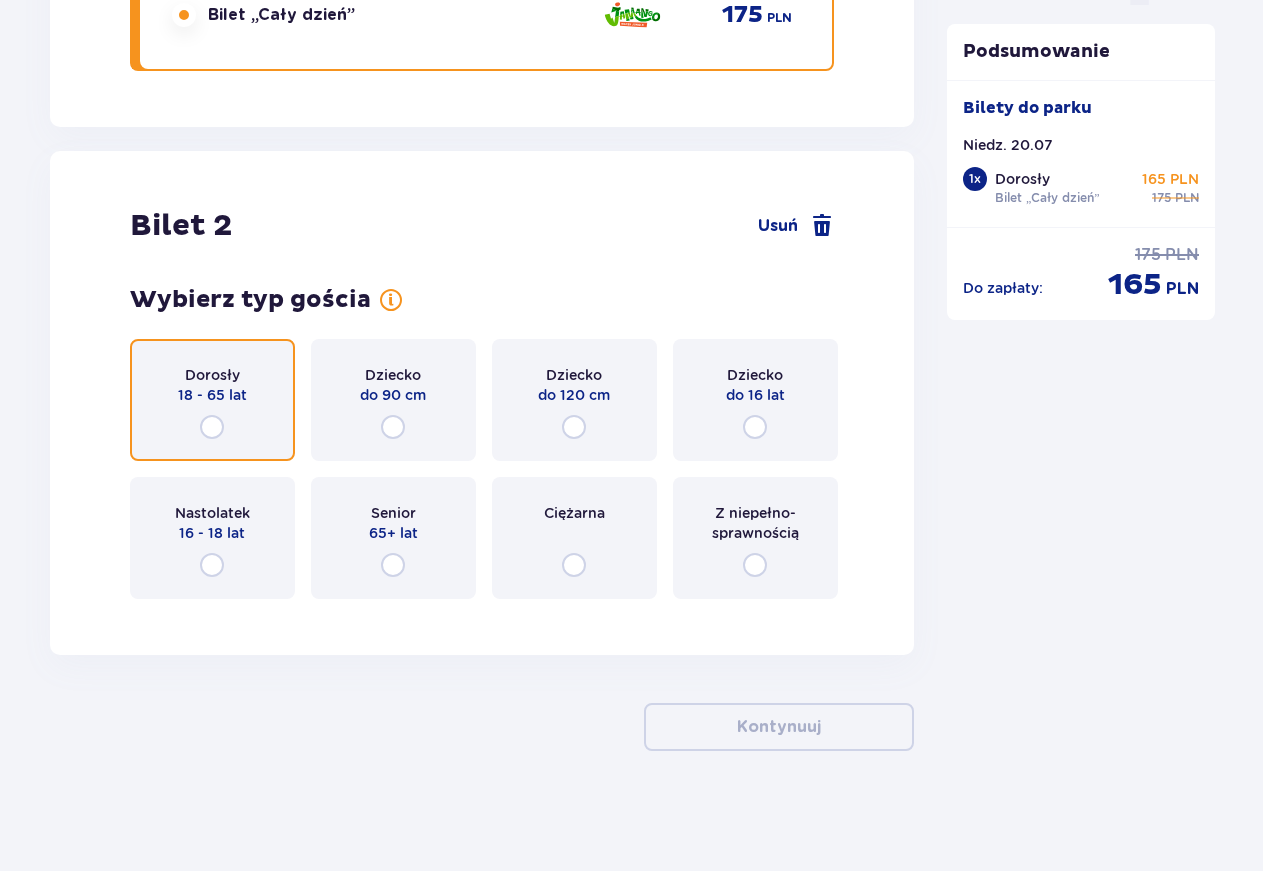 click at bounding box center (212, 427) 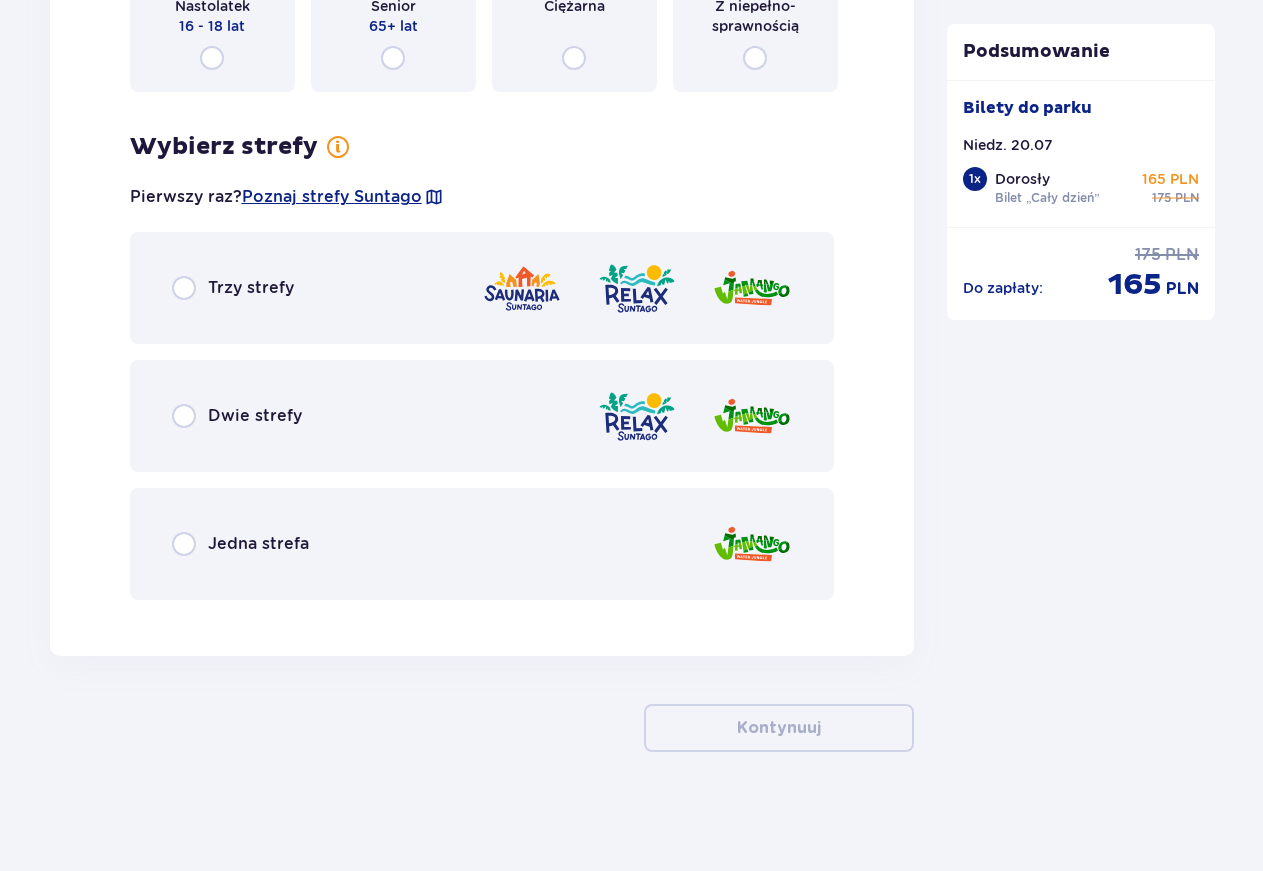scroll, scrollTop: 2660, scrollLeft: 0, axis: vertical 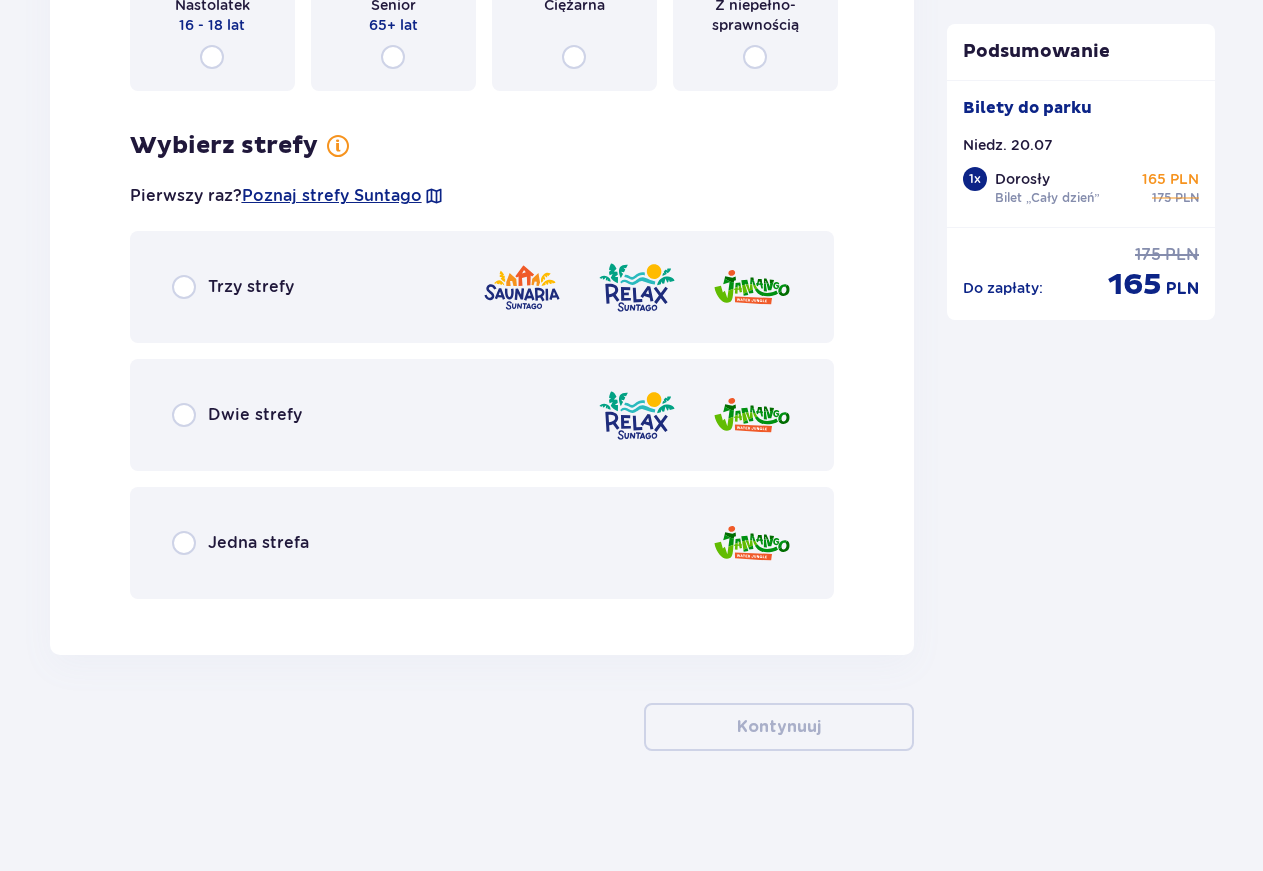 click on "Jedna strefa" at bounding box center (258, 543) 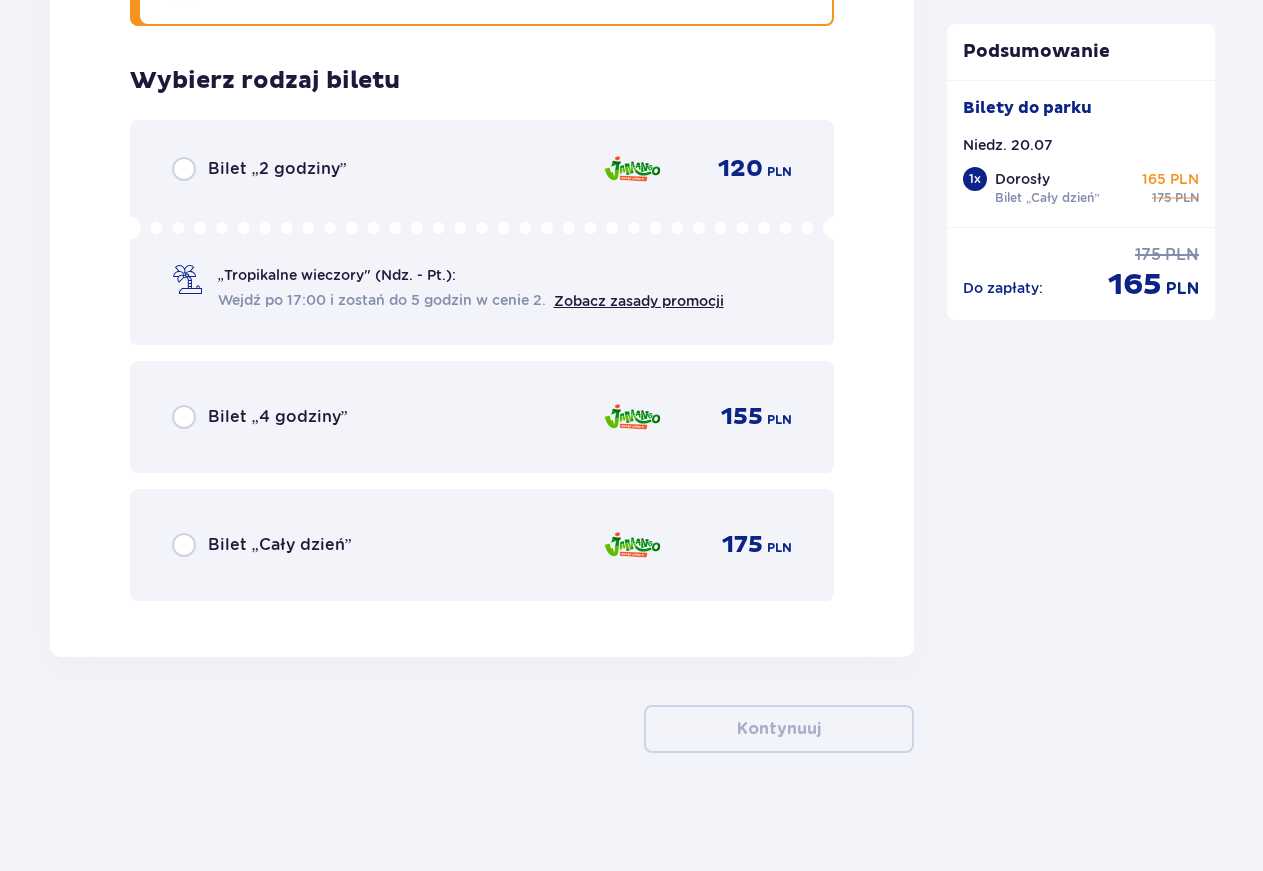 scroll, scrollTop: 3235, scrollLeft: 0, axis: vertical 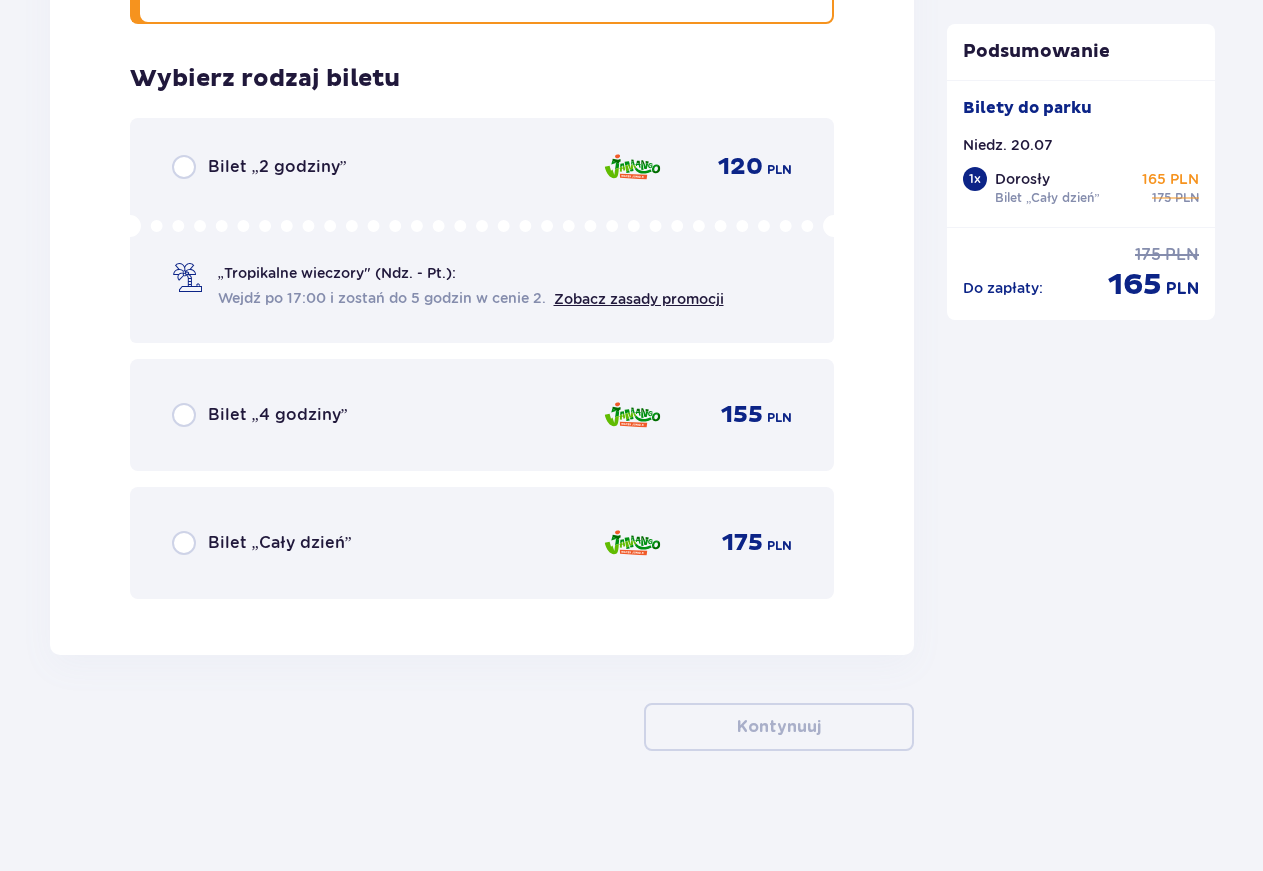 click on "Bilet „Cały dzień”" at bounding box center [280, 543] 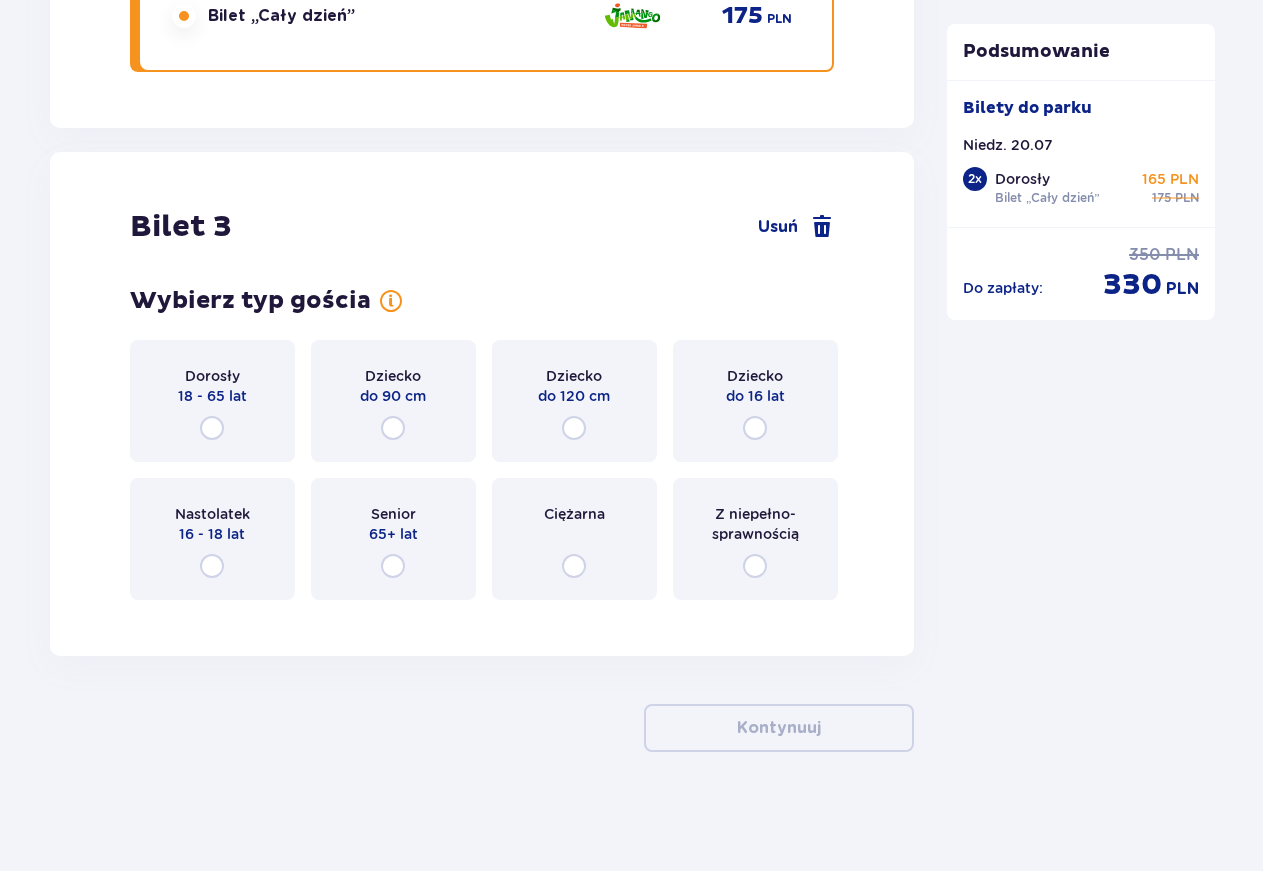 scroll, scrollTop: 4005, scrollLeft: 0, axis: vertical 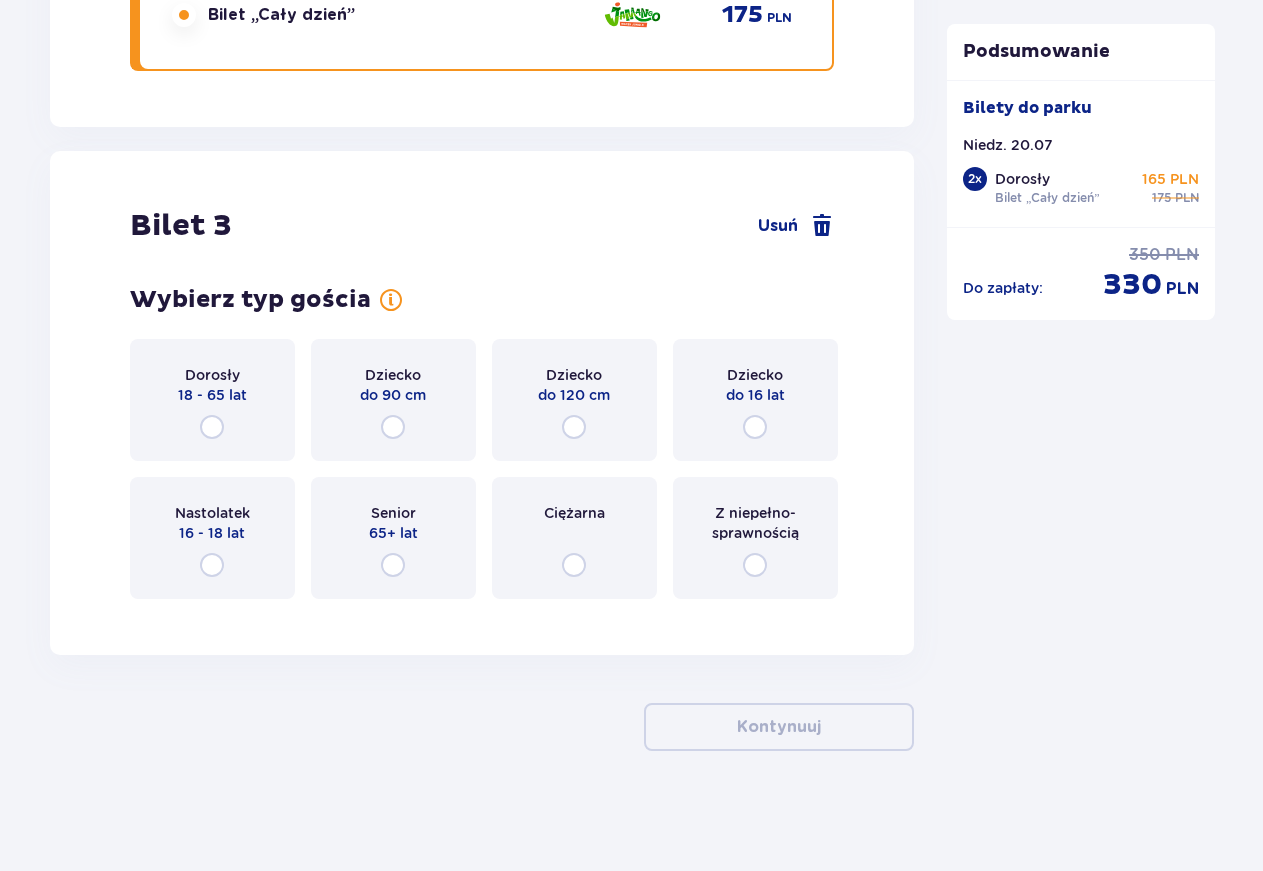 click on "Dorosły" at bounding box center [212, 375] 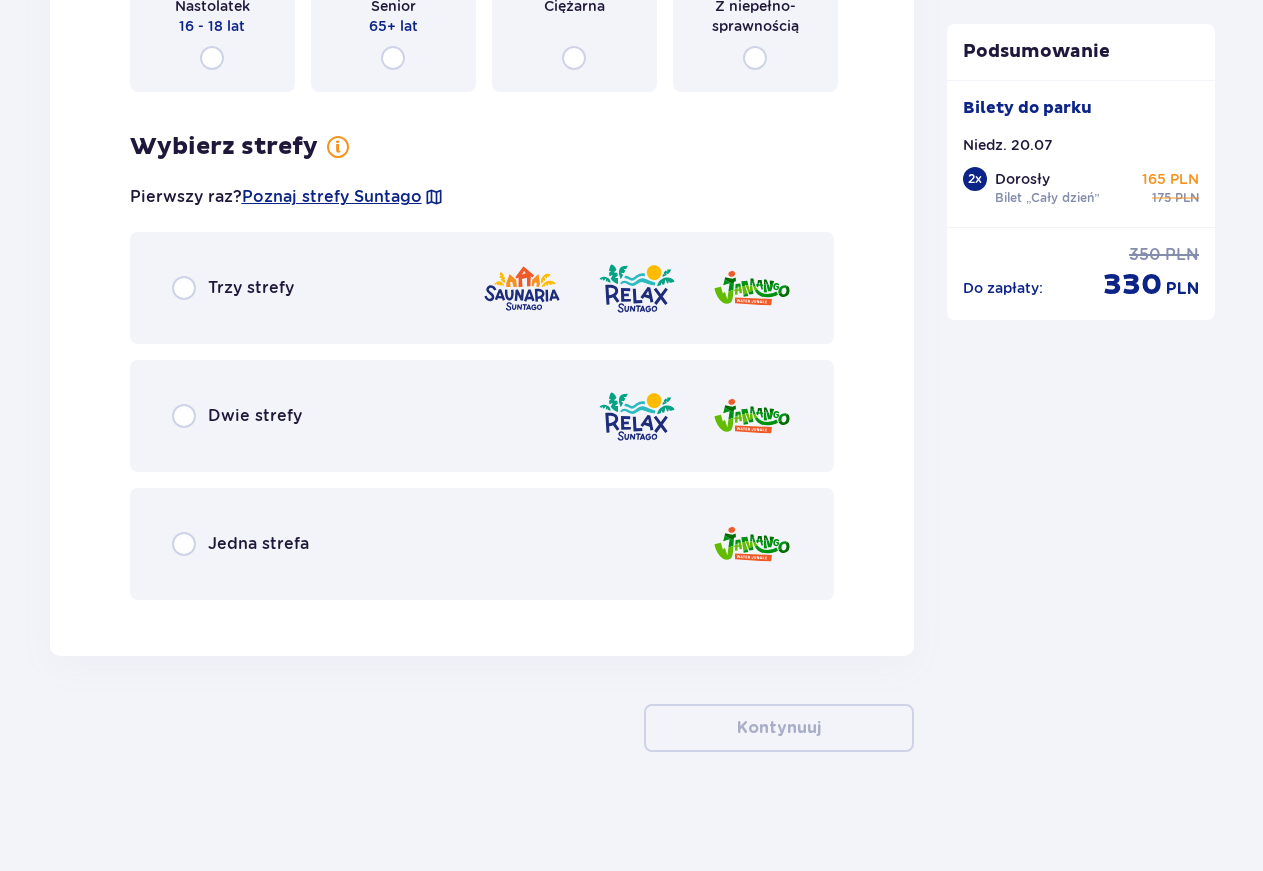scroll, scrollTop: 4513, scrollLeft: 0, axis: vertical 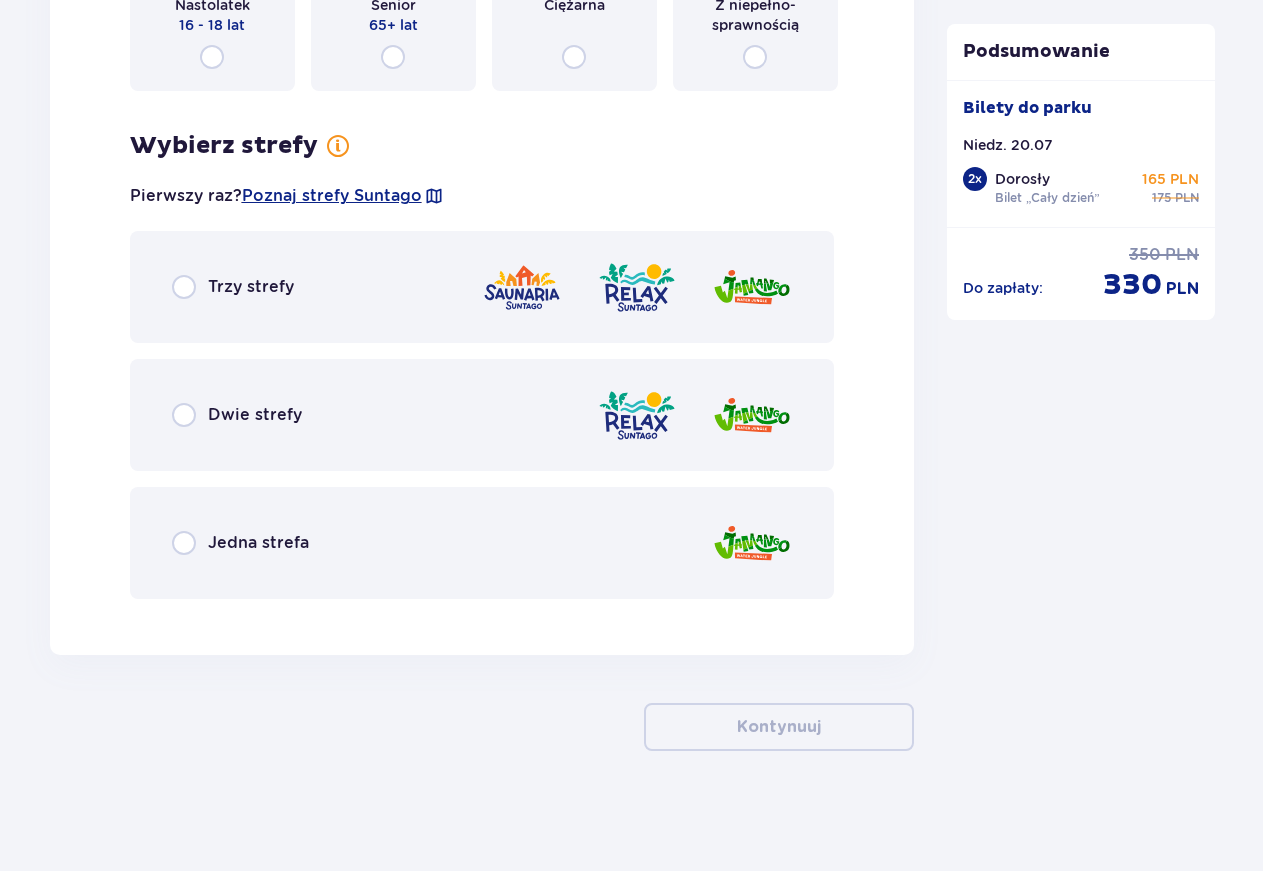 click on "Jedna strefa" at bounding box center (240, 543) 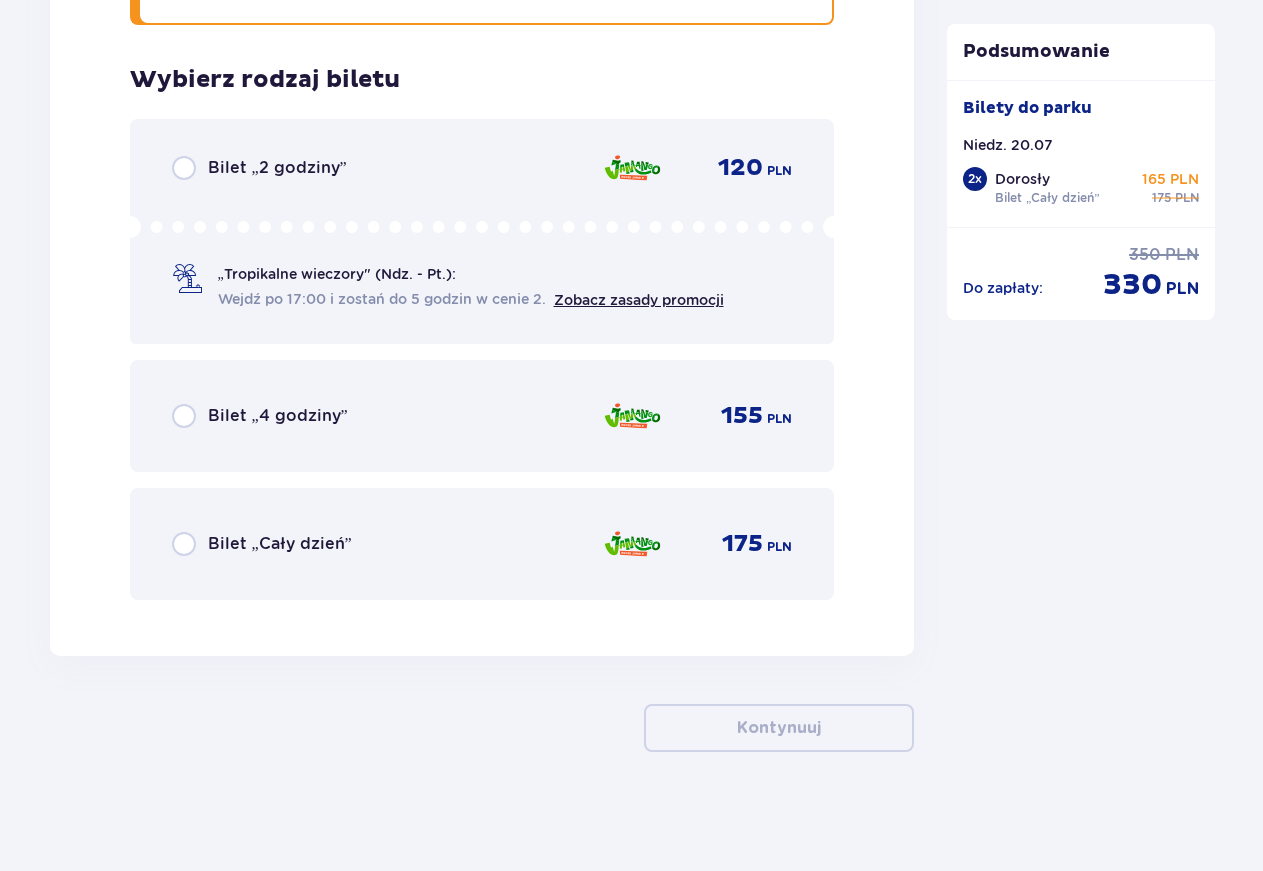 scroll, scrollTop: 5088, scrollLeft: 0, axis: vertical 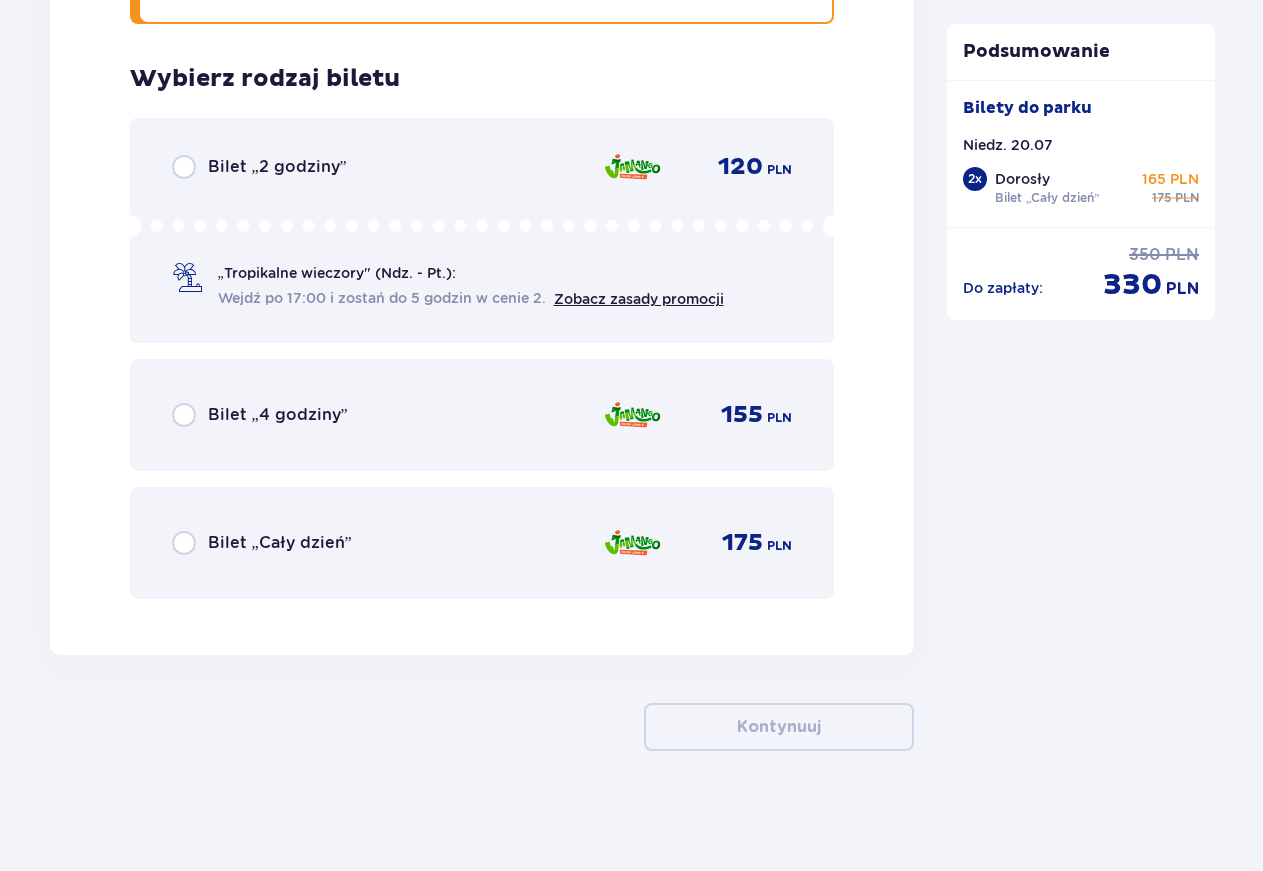 click on "Bilet „Cały dzień”" at bounding box center [280, 543] 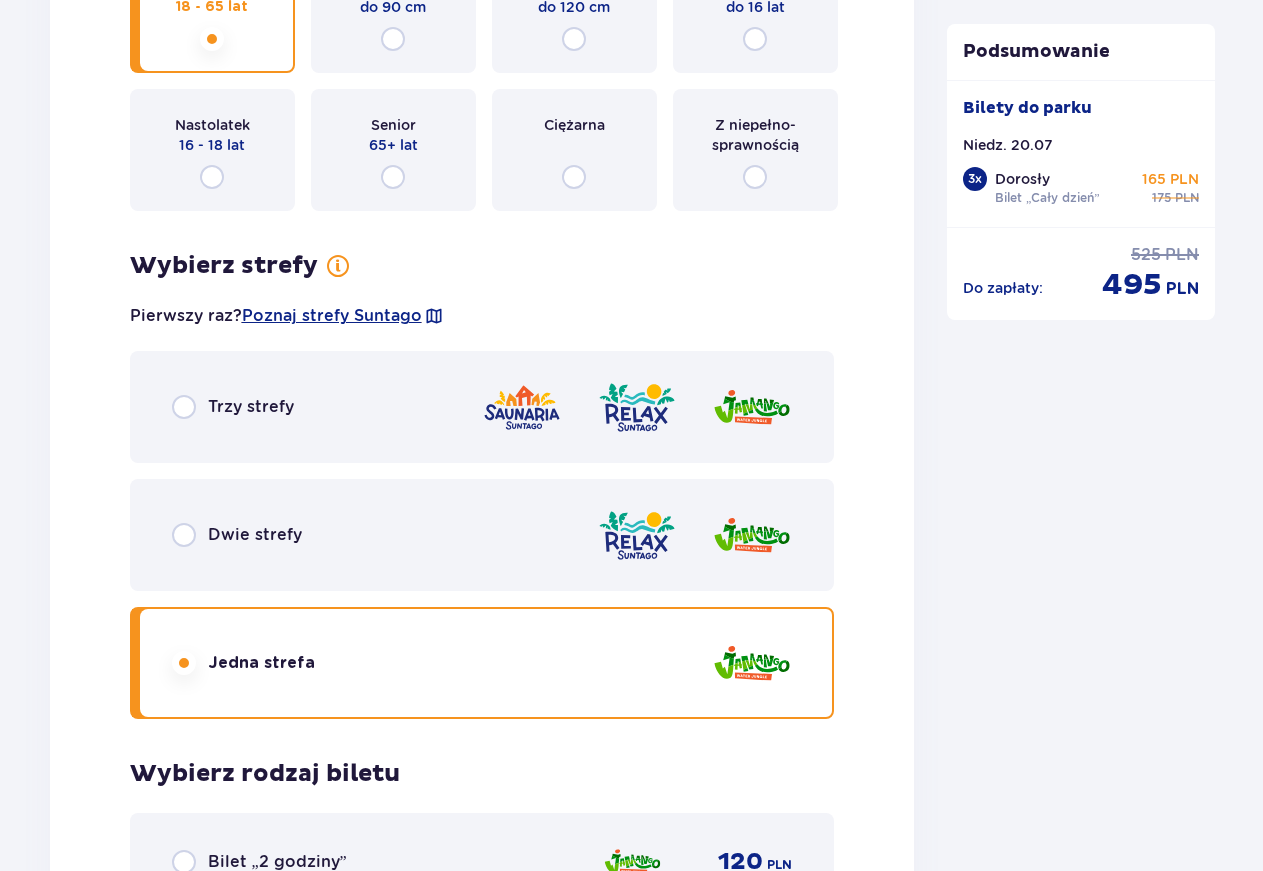 scroll, scrollTop: 4374, scrollLeft: 0, axis: vertical 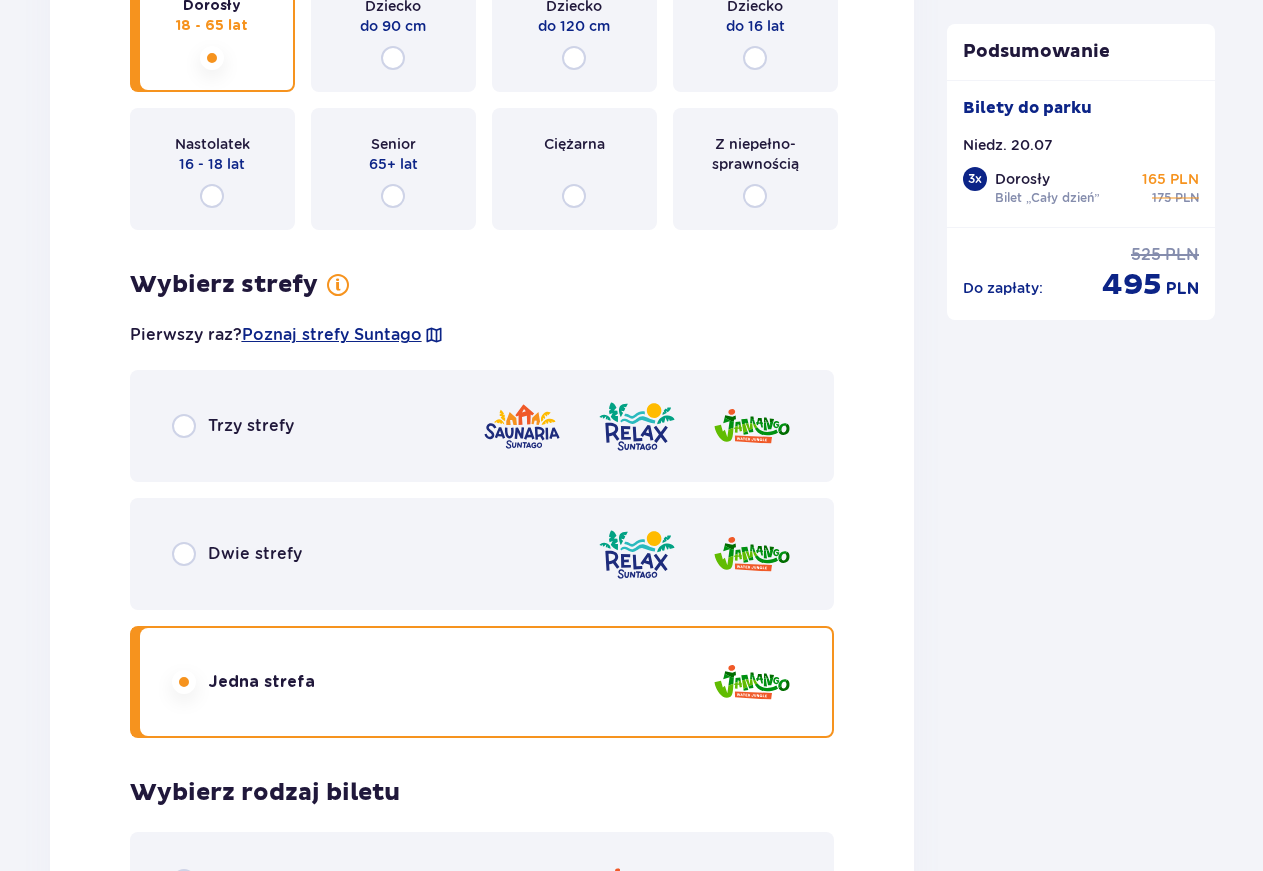 click on "Podsumowanie" at bounding box center (1081, 52) 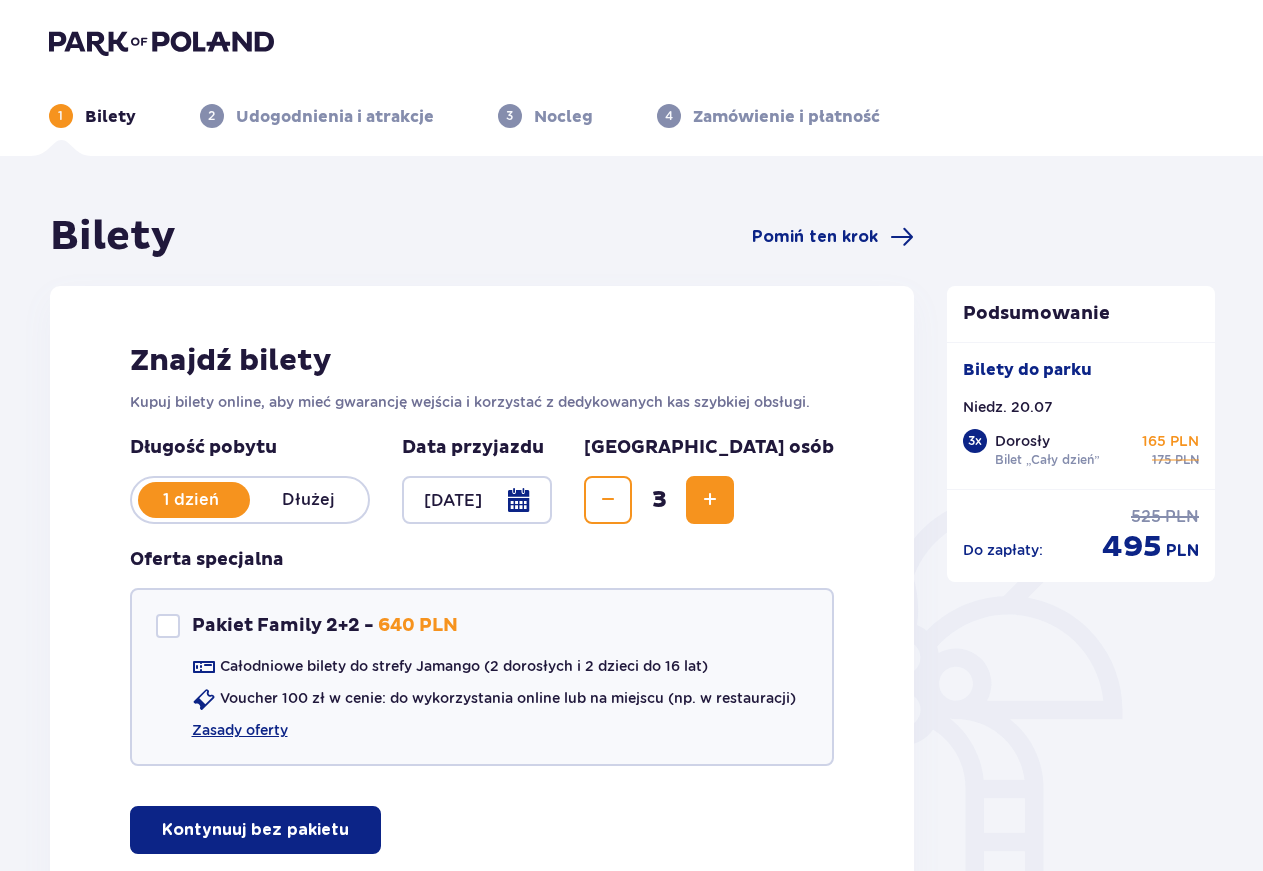 scroll, scrollTop: 0, scrollLeft: 0, axis: both 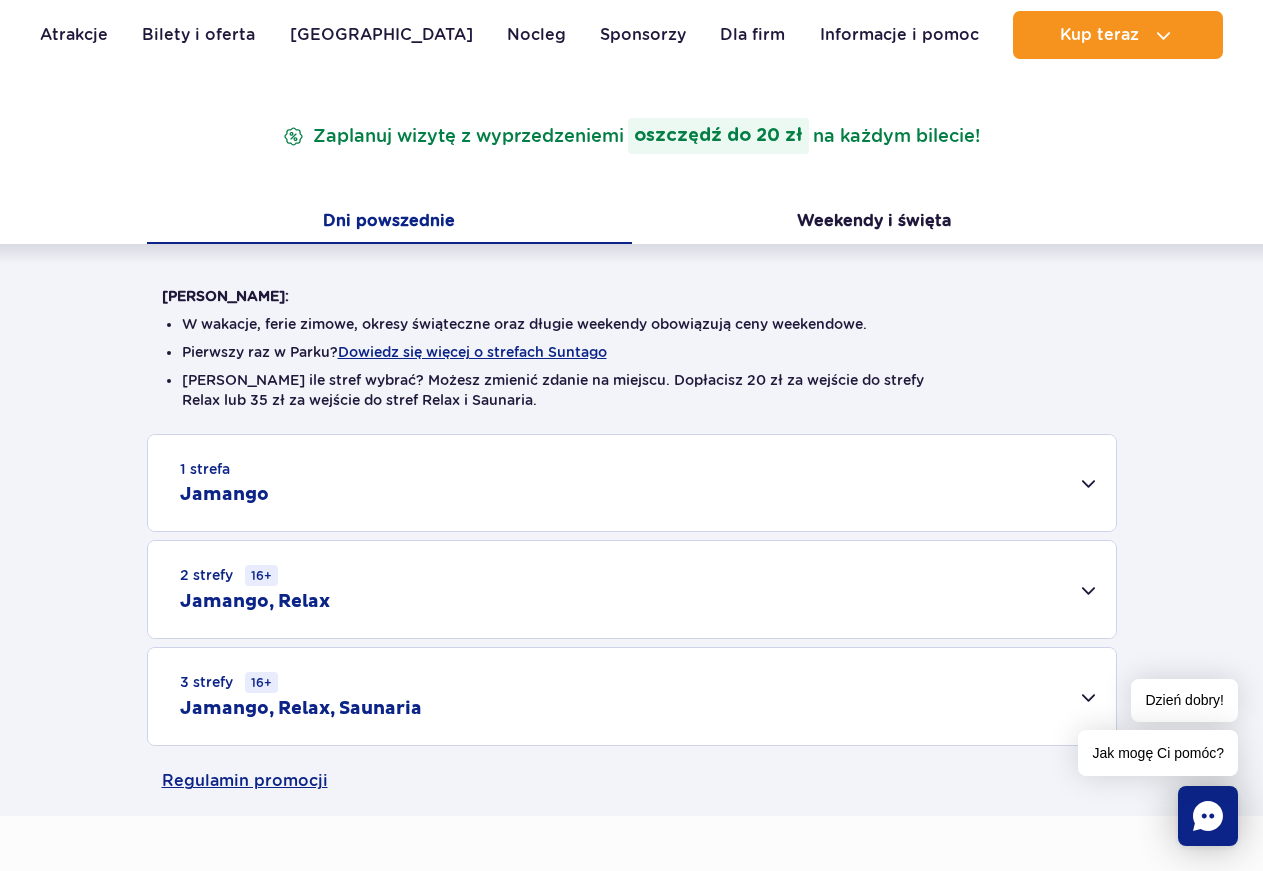 click on "2 strefy  16+
Jamango, Relax" at bounding box center [632, 589] 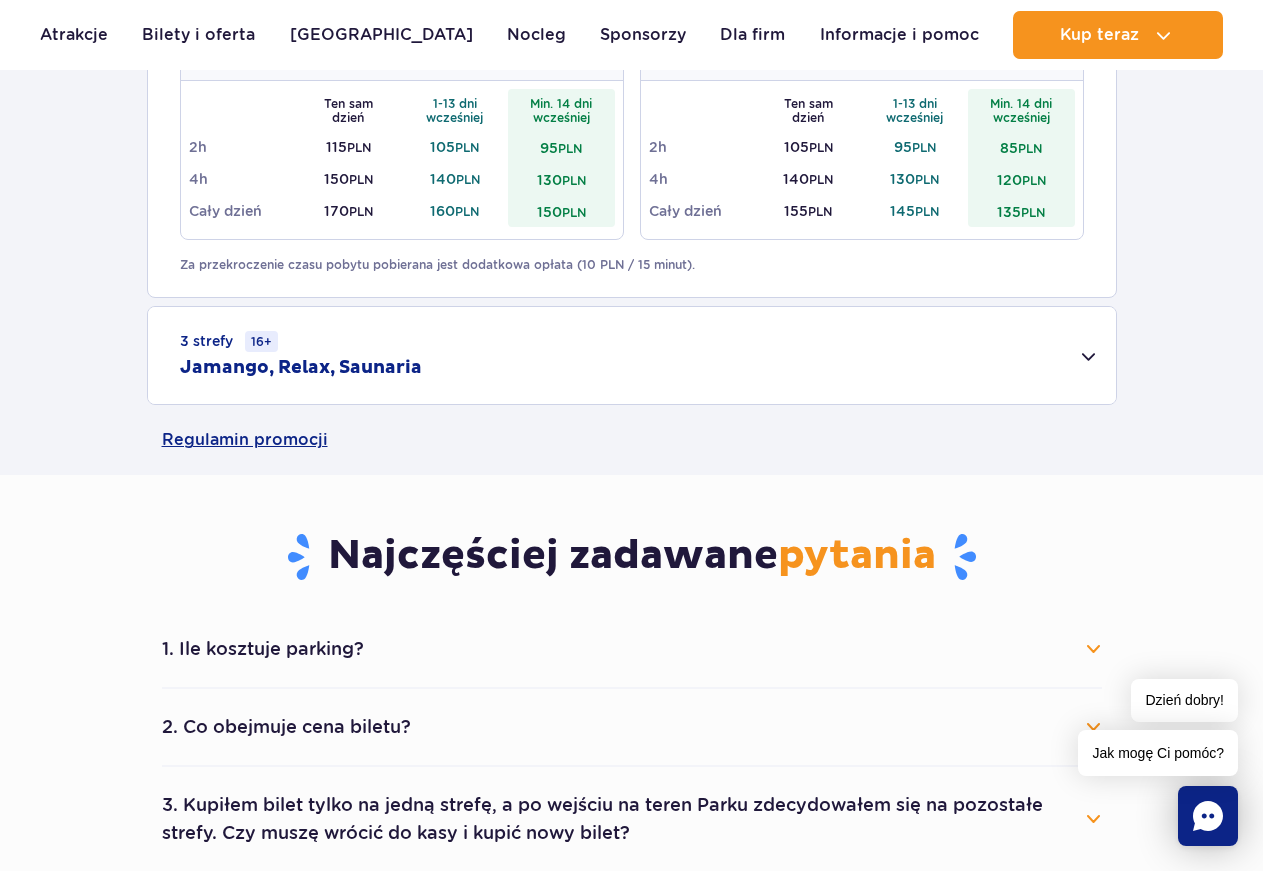scroll, scrollTop: 1020, scrollLeft: 0, axis: vertical 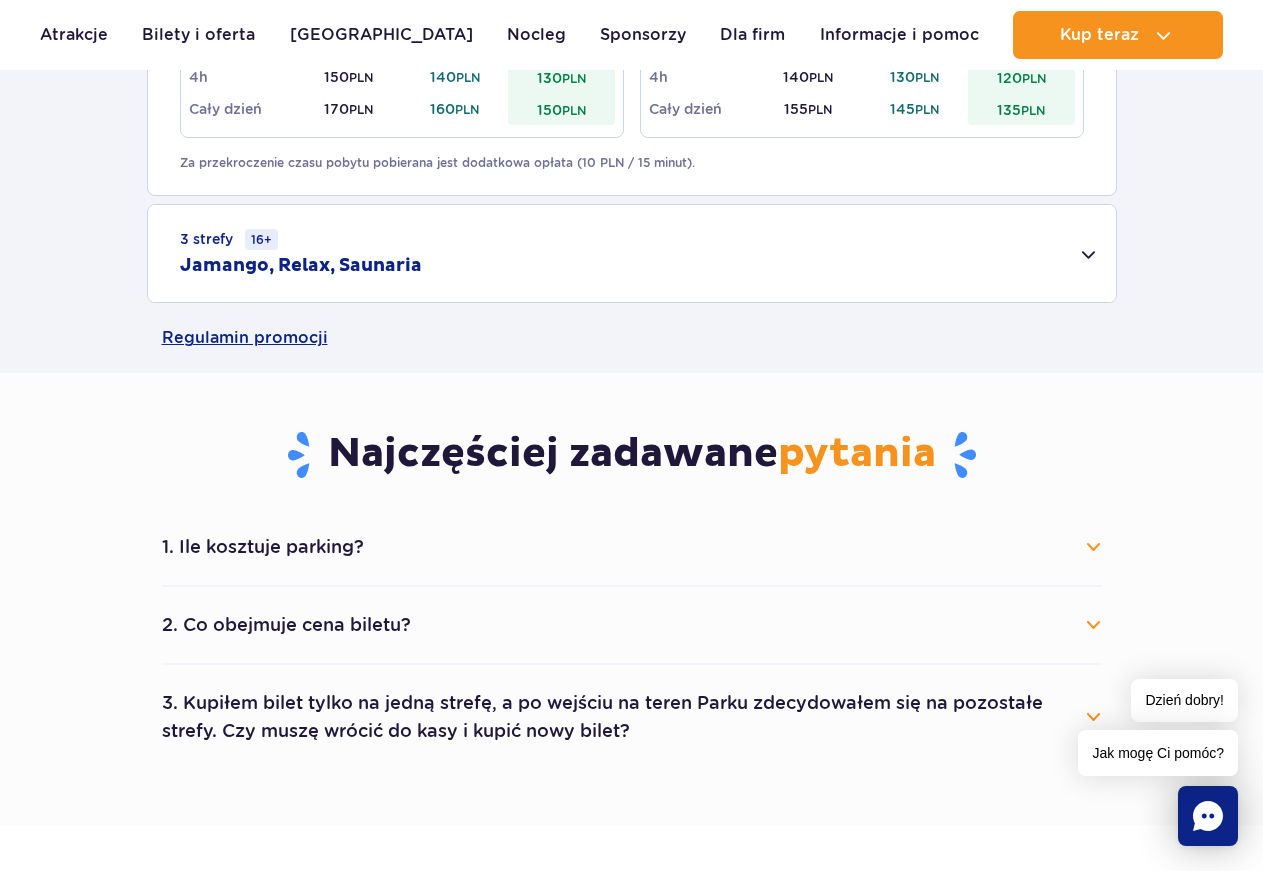 click on "1. Ile kosztuje parking?" at bounding box center (632, 547) 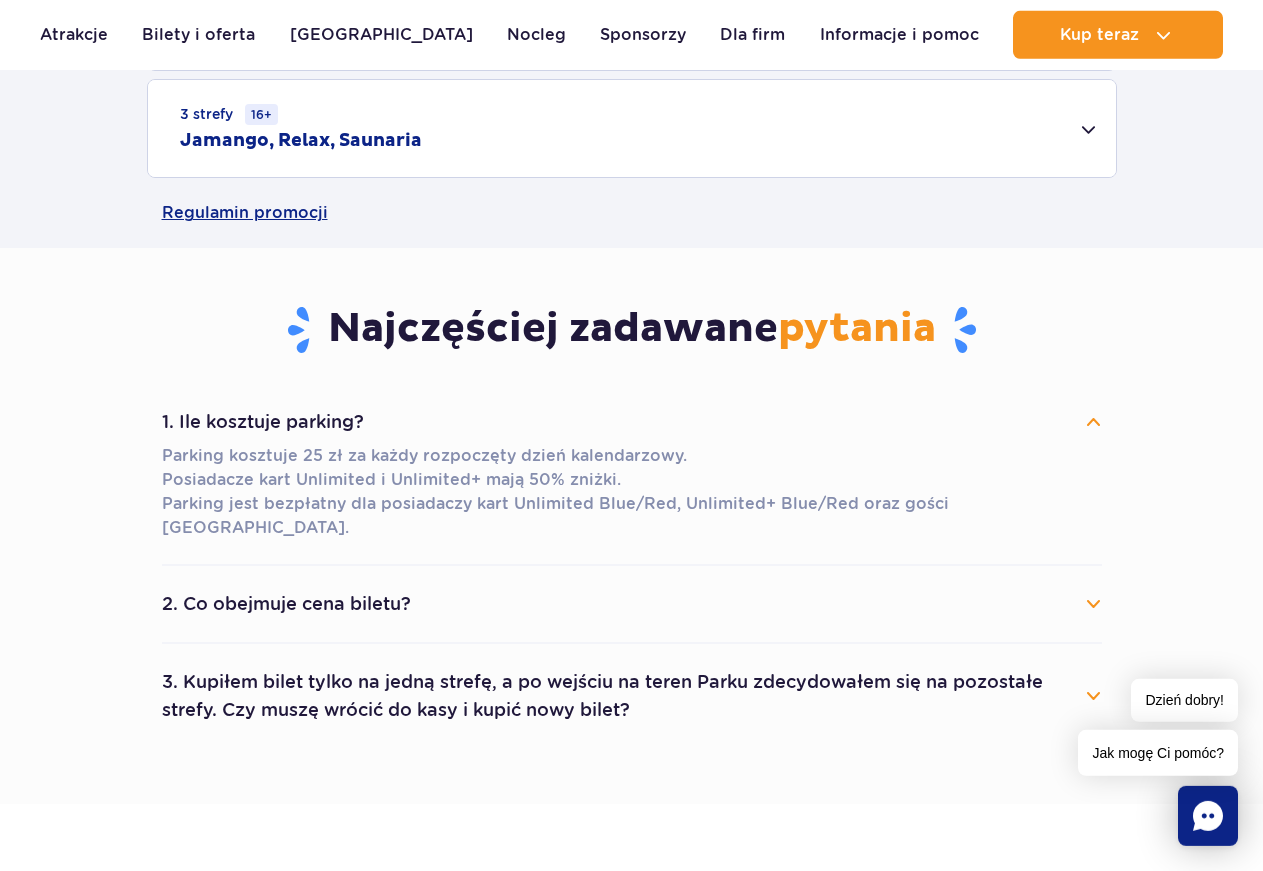 scroll, scrollTop: 1224, scrollLeft: 0, axis: vertical 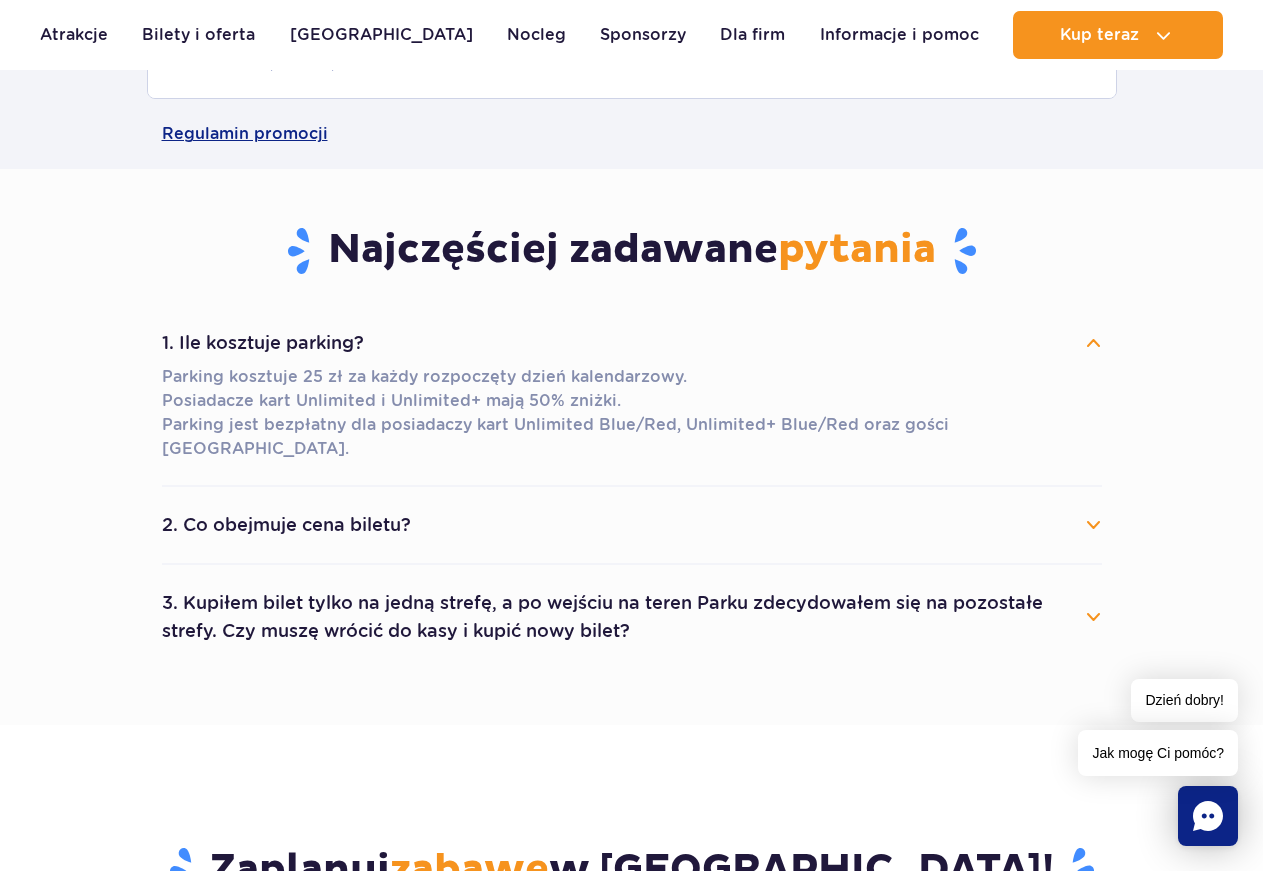 click on "3. Kupiłem bilet tylko na jedną strefę, a po wejściu na teren Parku zdecydowałem się na pozostałe strefy. Czy muszę wrócić do kasy i kupić nowy bilet?" at bounding box center [632, 617] 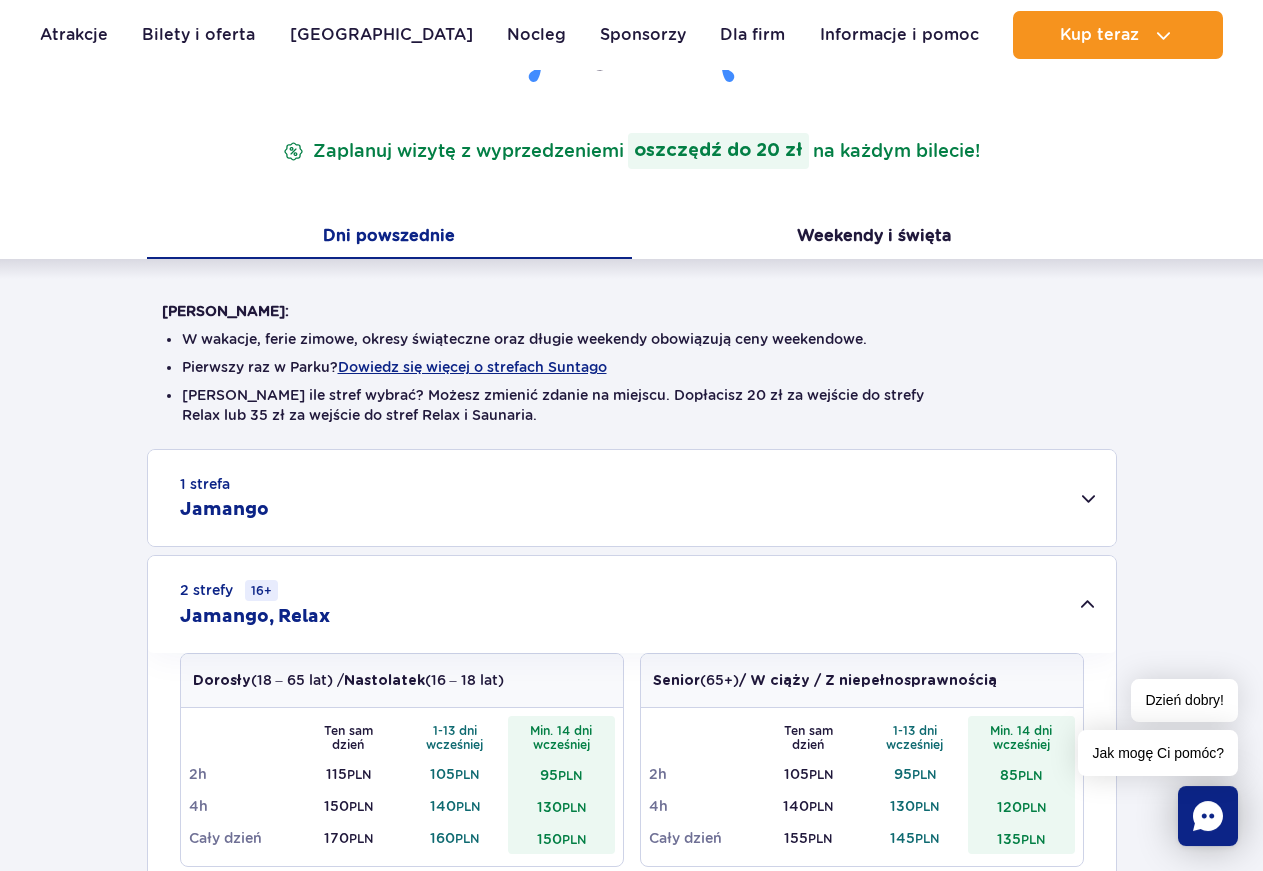 scroll, scrollTop: 306, scrollLeft: 0, axis: vertical 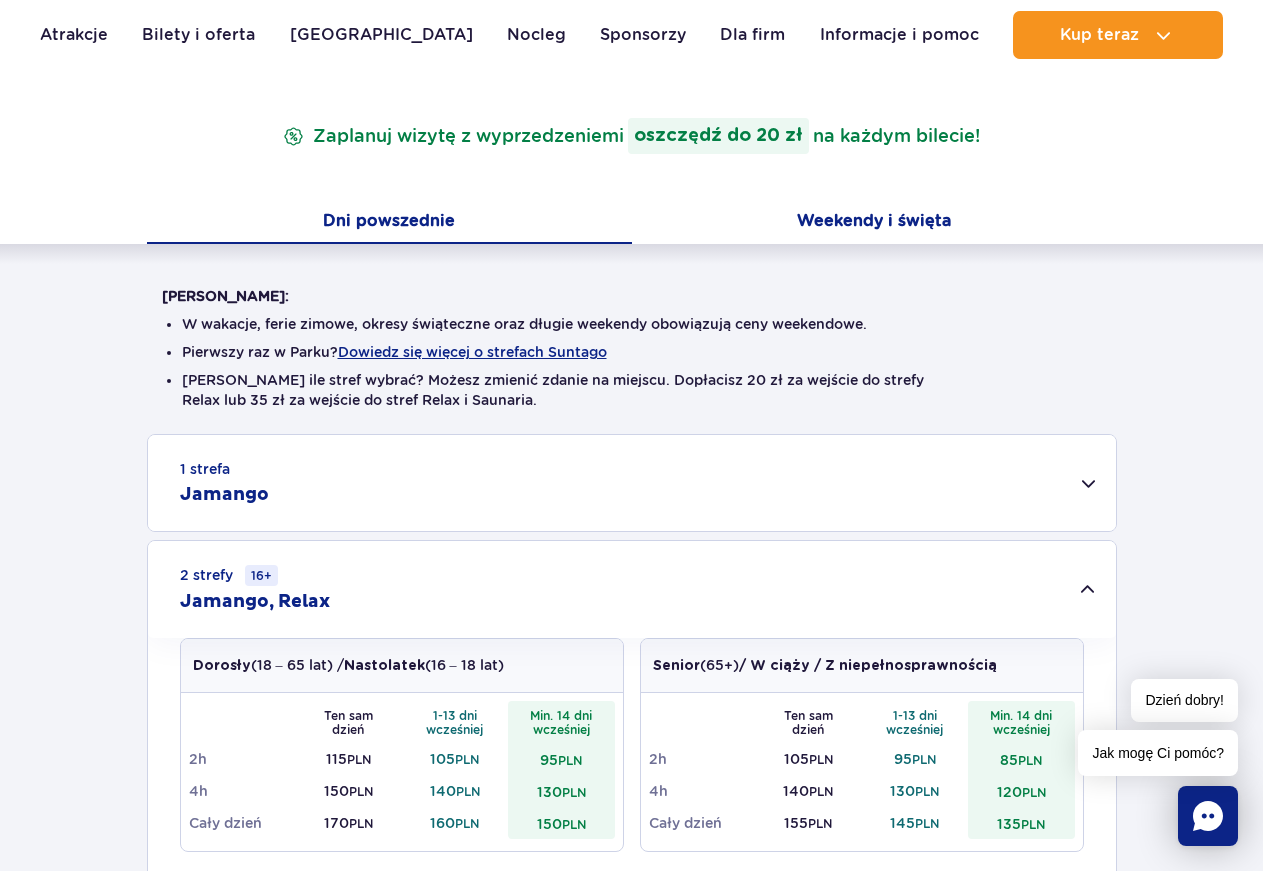 click on "Weekendy i święta" at bounding box center (874, 223) 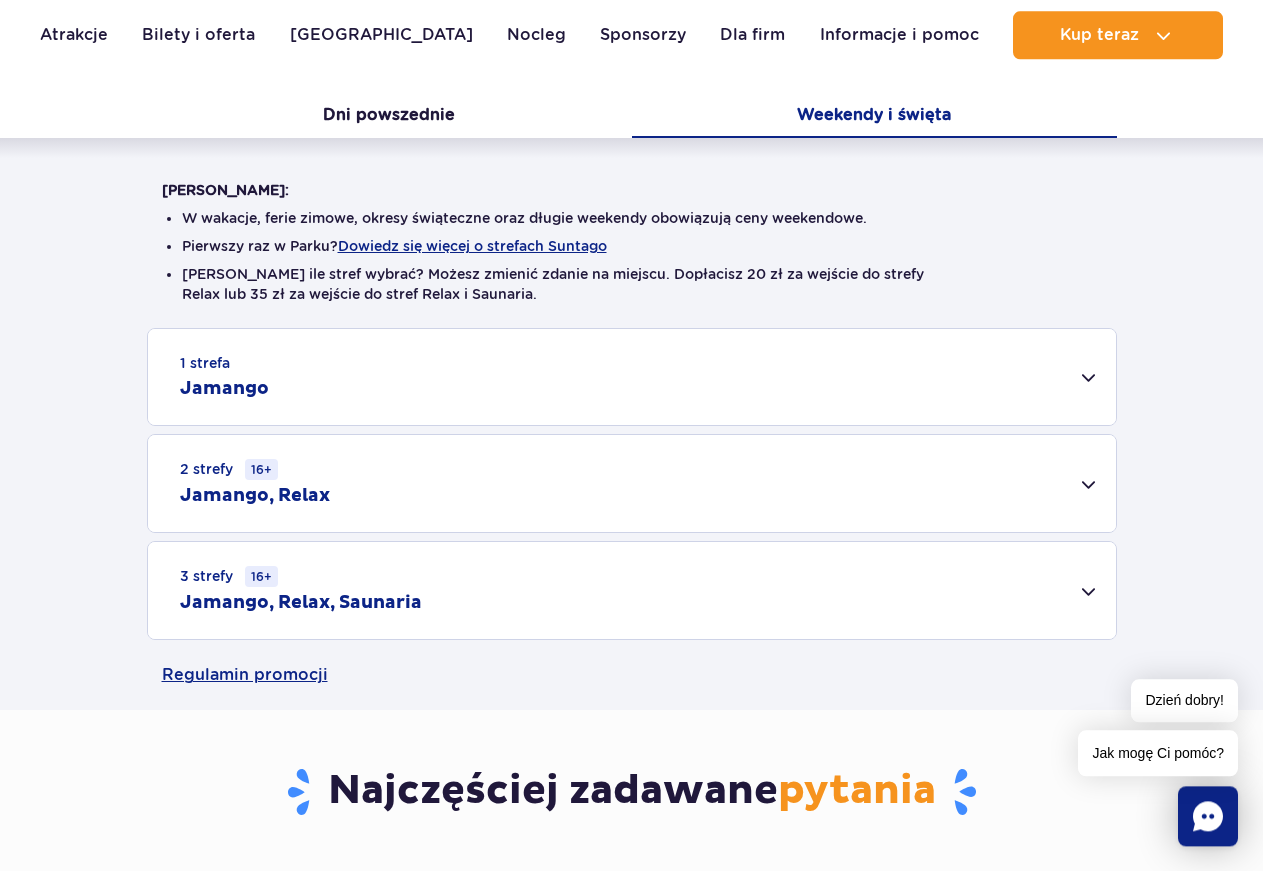 scroll, scrollTop: 408, scrollLeft: 0, axis: vertical 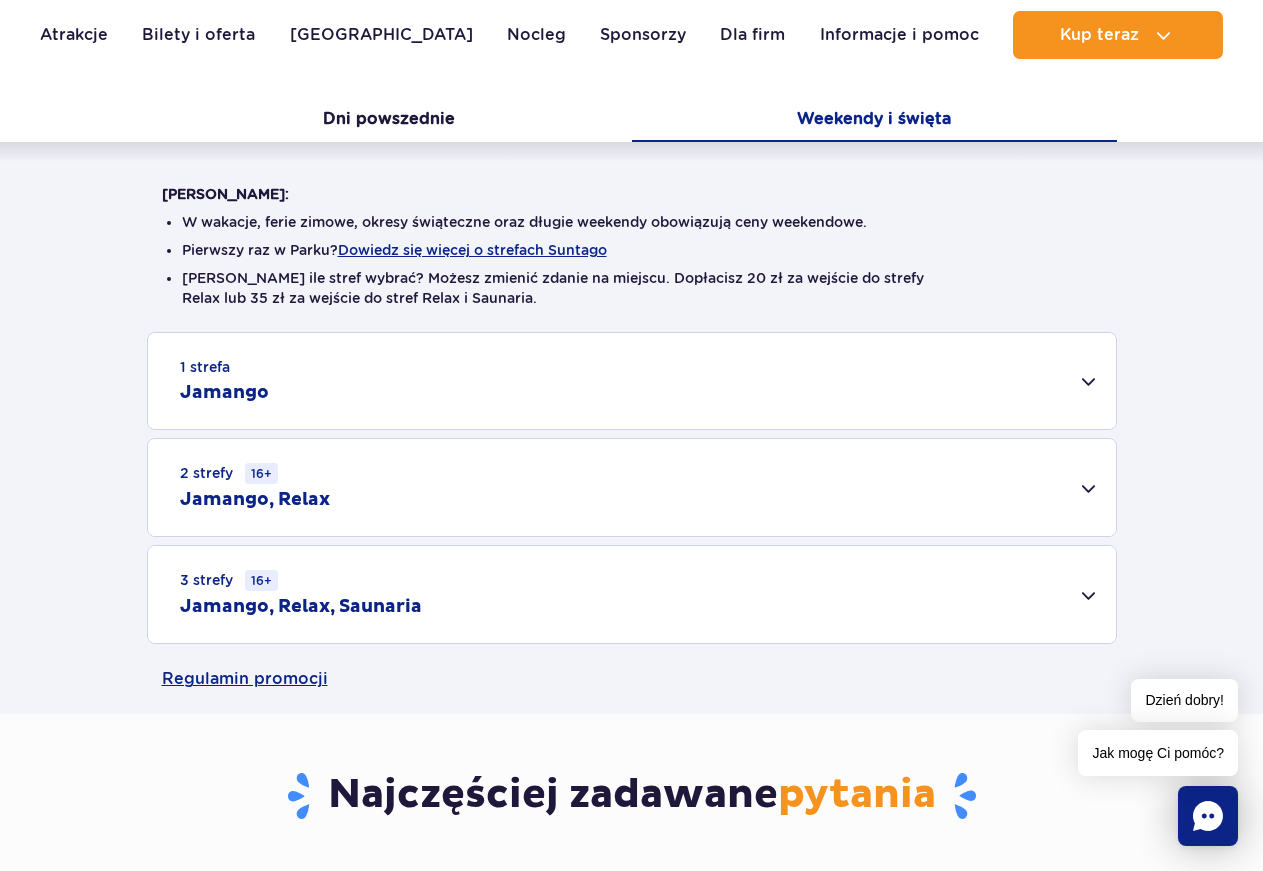 click on "1 strefa
Jamango" at bounding box center [632, 381] 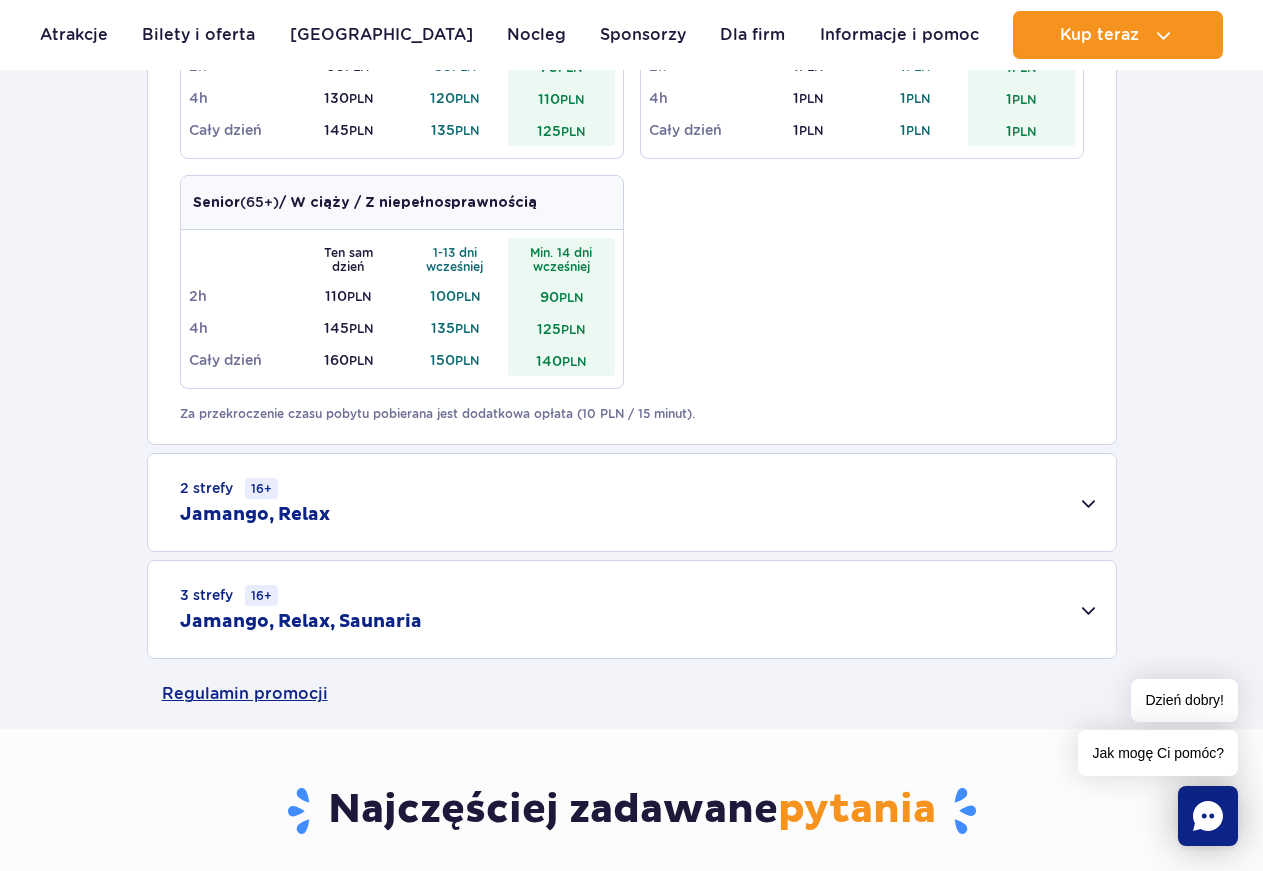scroll, scrollTop: 714, scrollLeft: 0, axis: vertical 